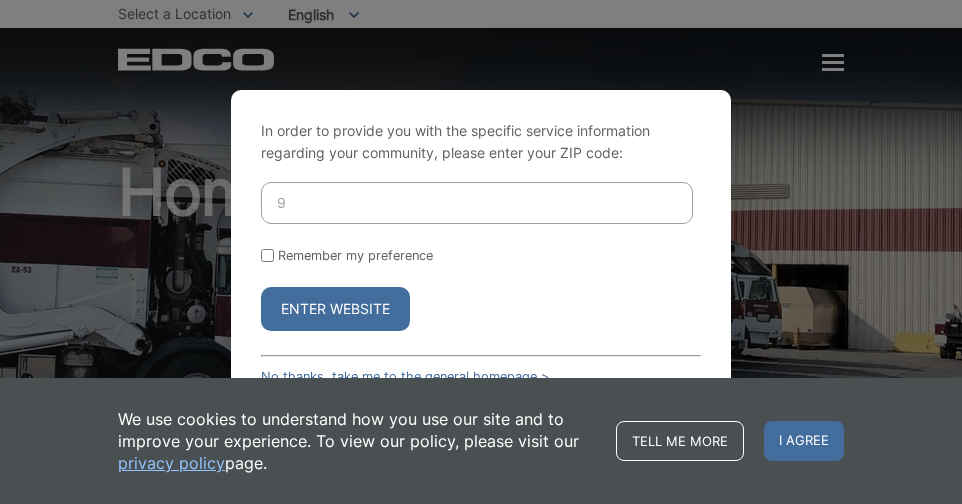 scroll, scrollTop: 0, scrollLeft: 0, axis: both 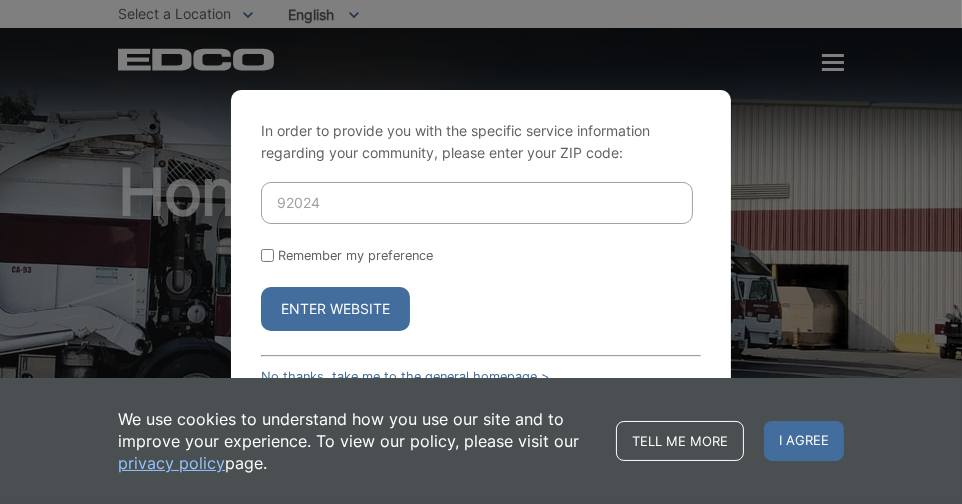 type on "92024" 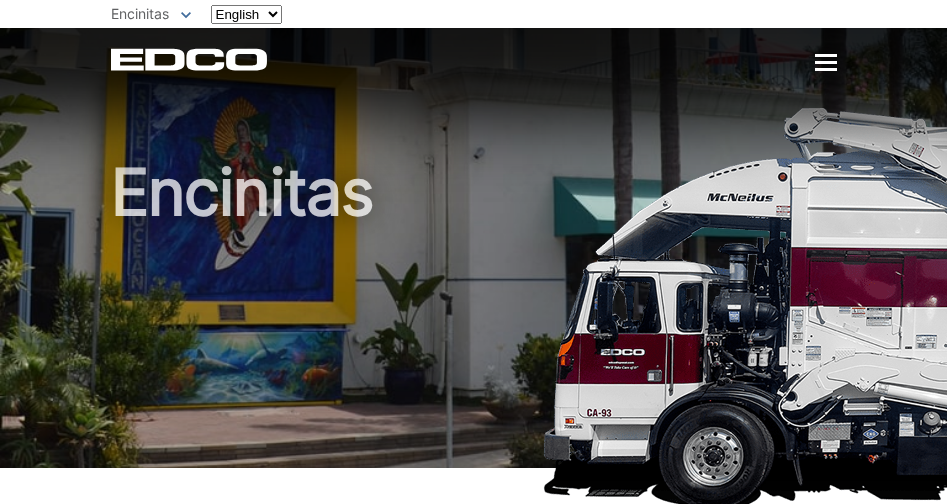 scroll, scrollTop: 0, scrollLeft: 0, axis: both 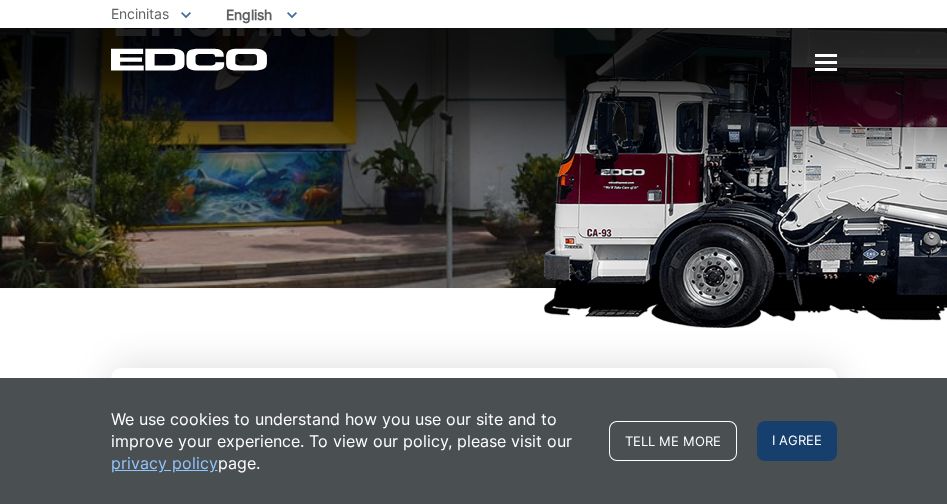 click on "I agree" at bounding box center [797, 441] 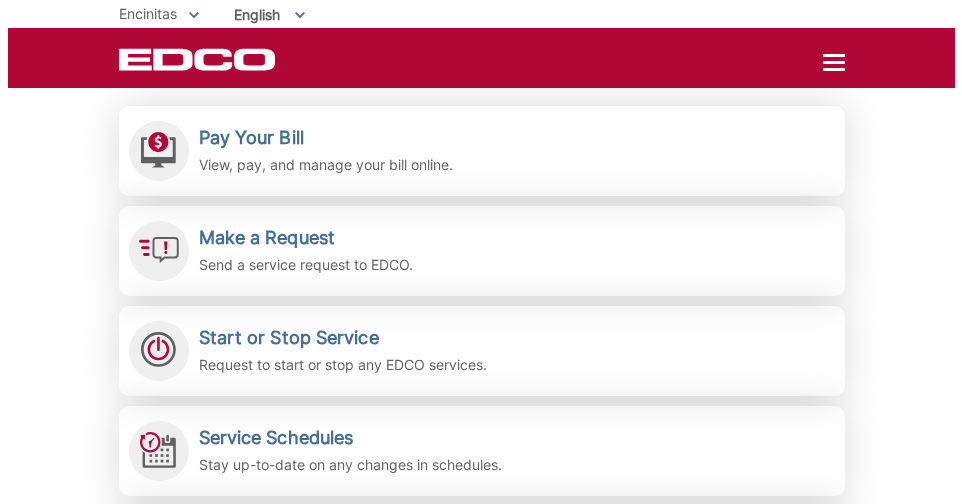scroll, scrollTop: 451, scrollLeft: 0, axis: vertical 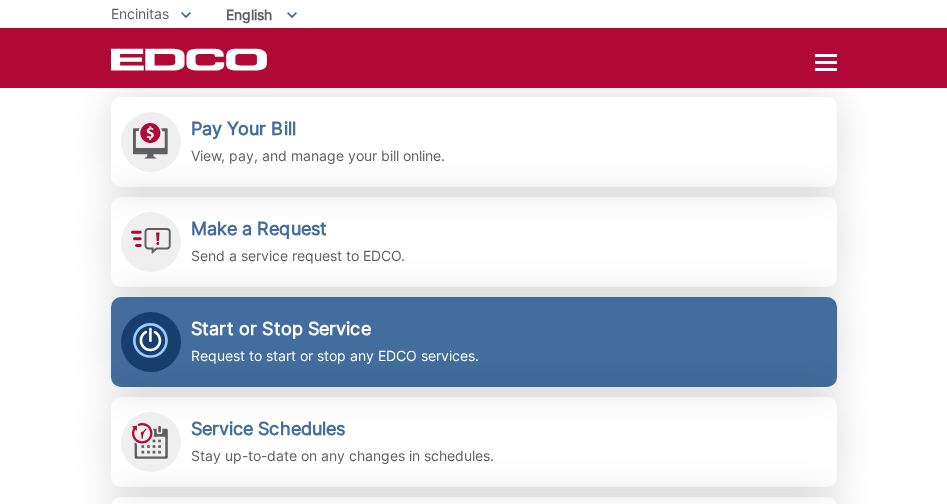 click on "Request to start or stop any EDCO services." at bounding box center (335, 356) 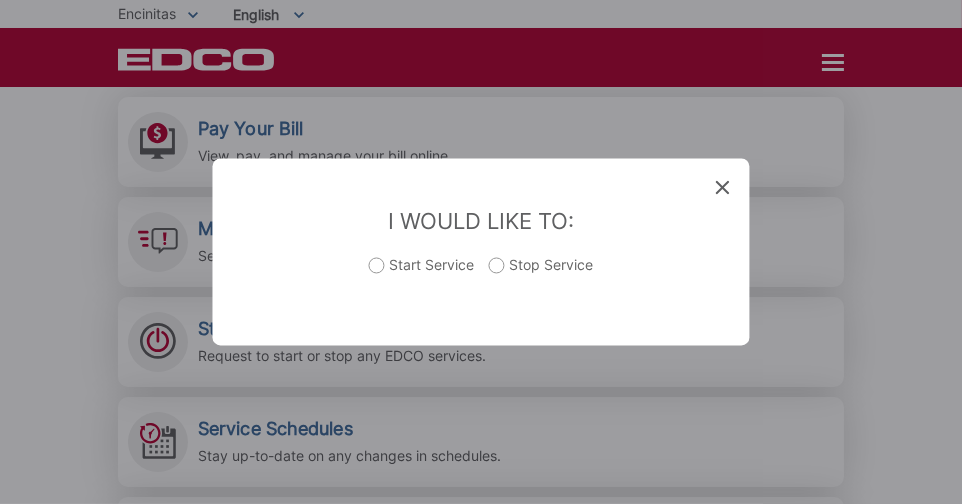 click on "Start Service" at bounding box center (422, 276) 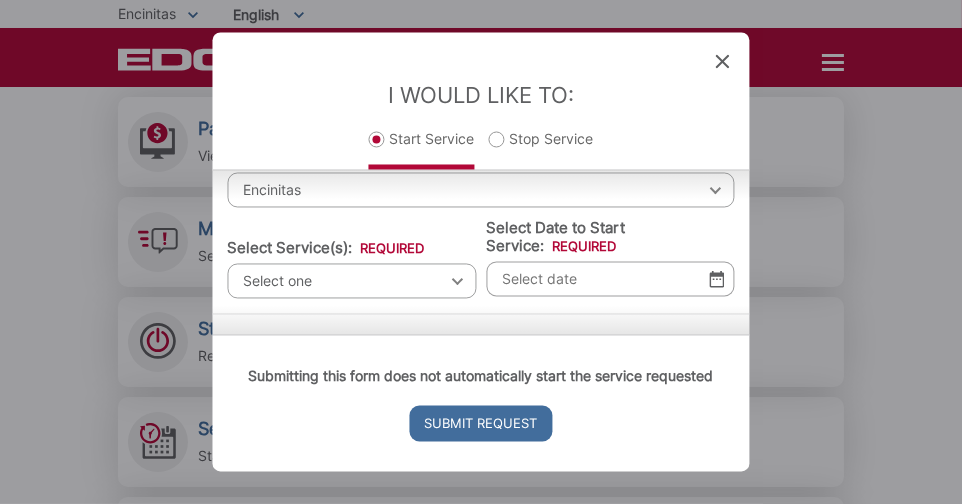 scroll, scrollTop: 83, scrollLeft: 0, axis: vertical 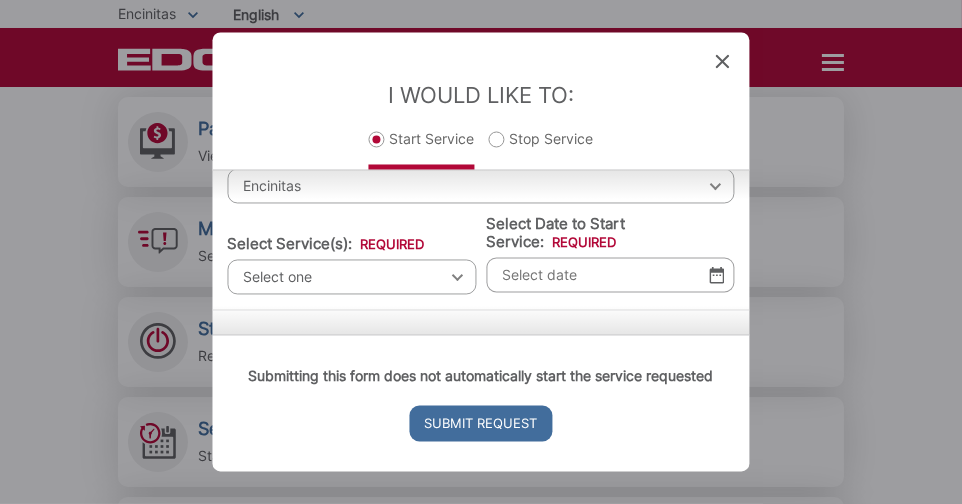 click on "Select one Select one Residential Curbside Pickup Commercial/Business Services Apartments & Condos Temporary Dumpster Service Construction & Demolition" at bounding box center [352, 277] 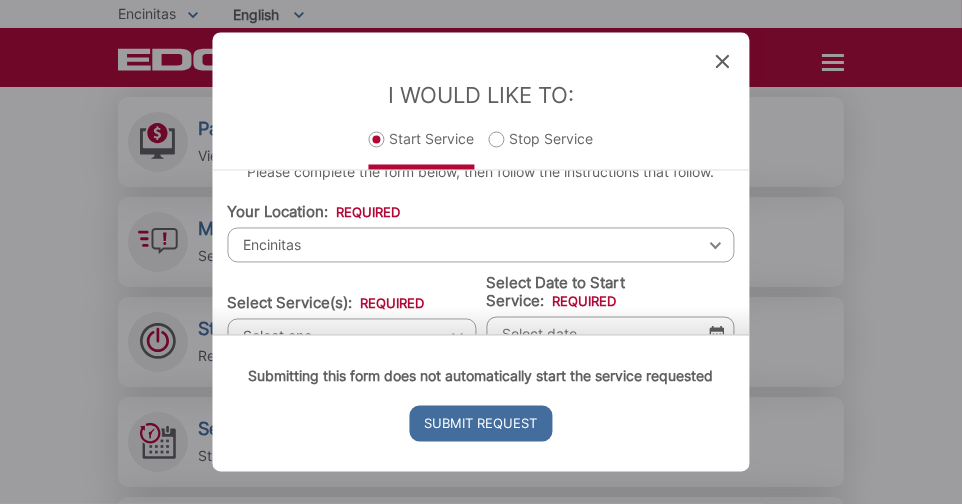 scroll, scrollTop: 0, scrollLeft: 0, axis: both 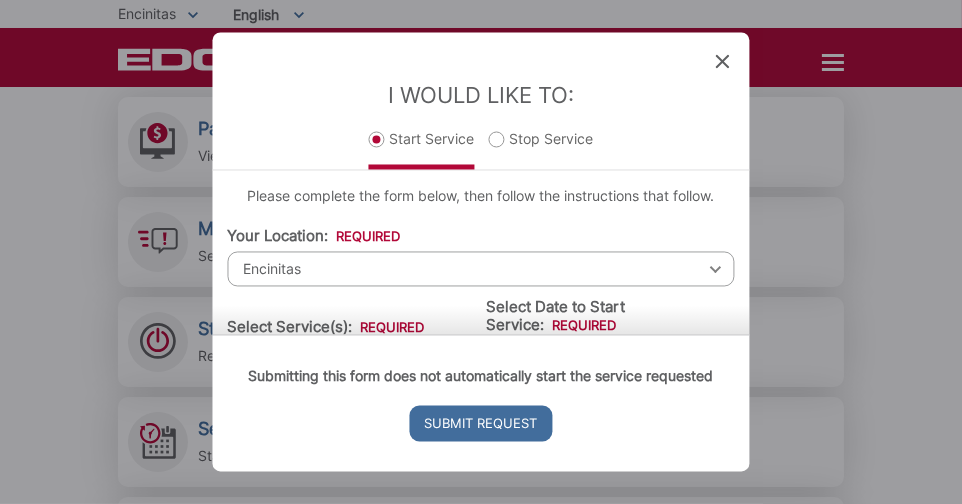 click on "Submitting this form does not automatically start the service requested Submit Request" at bounding box center (481, 403) 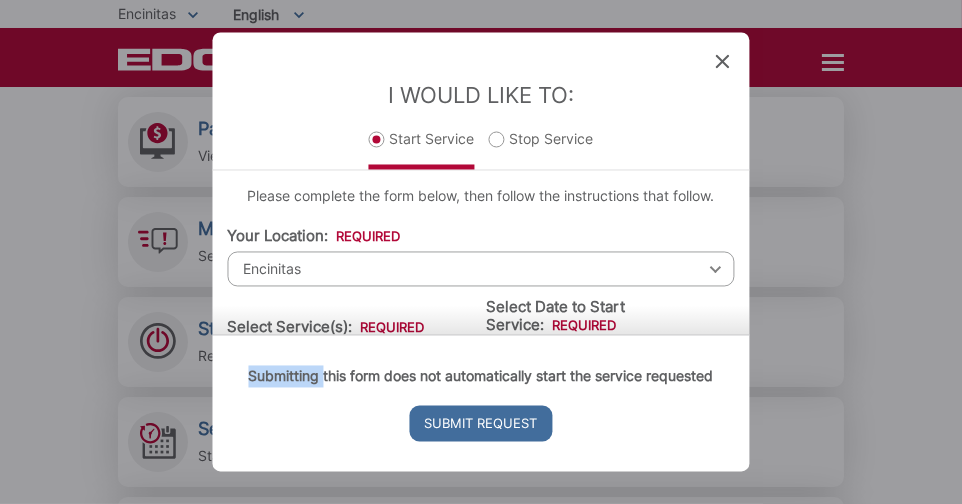 click on "Submitting this form does not automatically start the service requested Submit Request" at bounding box center [481, 403] 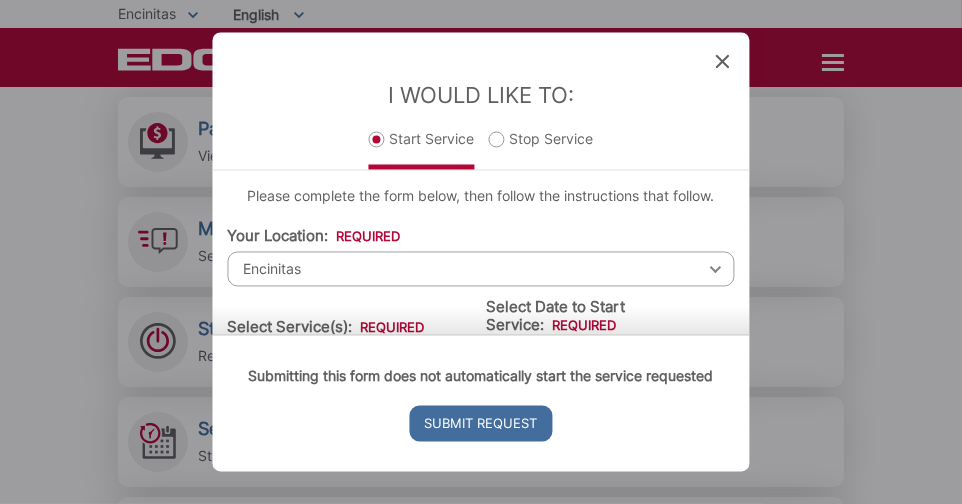 click on "Submitting this form does not automatically start the service requested Submit Request" at bounding box center (481, 403) 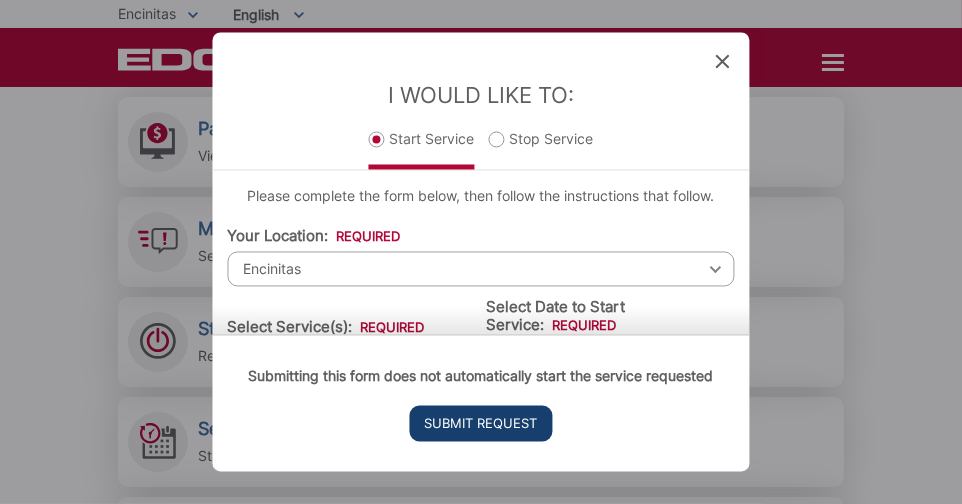 click on "Submit Request" at bounding box center [481, 424] 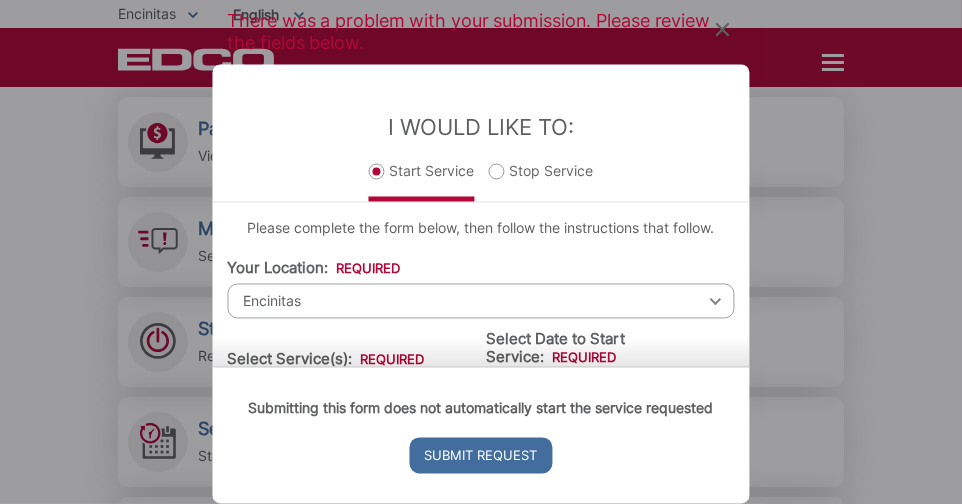 scroll, scrollTop: 352, scrollLeft: 0, axis: vertical 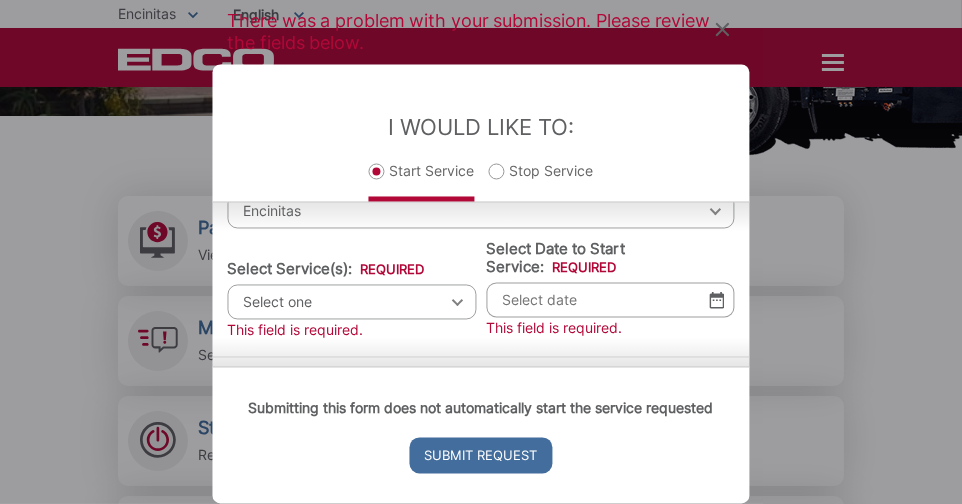 click on "Select one Select one Residential Curbside Pickup Commercial/Business Services Apartments & Condos Temporary Dumpster Service Construction & Demolition" at bounding box center [352, 302] 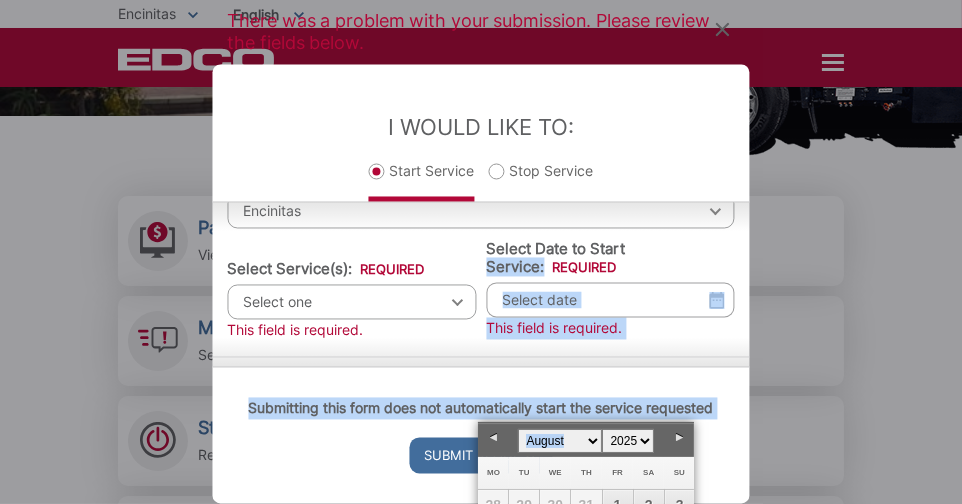 drag, startPoint x: 656, startPoint y: 432, endPoint x: 700, endPoint y: 254, distance: 183.35757 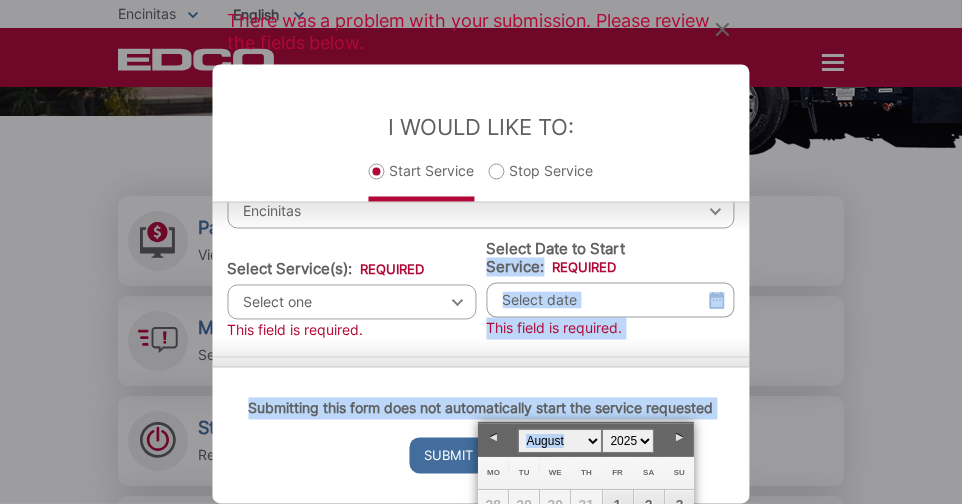 click on "Home
Back
Home
Residential Services
Overview
Curbside Pickup
Recycling
Organic Recycling
Trash
Household Hazardous Waste
Bulky Item Pickup
Dumpster Service
Temporary Dumpster
Roll-Off Boxes
Storage Containers
Apartments & Condos
Recycling
Organic Recycling
Trash
Commercial Services
Overview
Commercial Services
Recycling
Organic Recycling
Trash
Roll-Off Boxes
Forklift Maintenance
Construction & Demolition
Dumpsters" at bounding box center (481, -100) 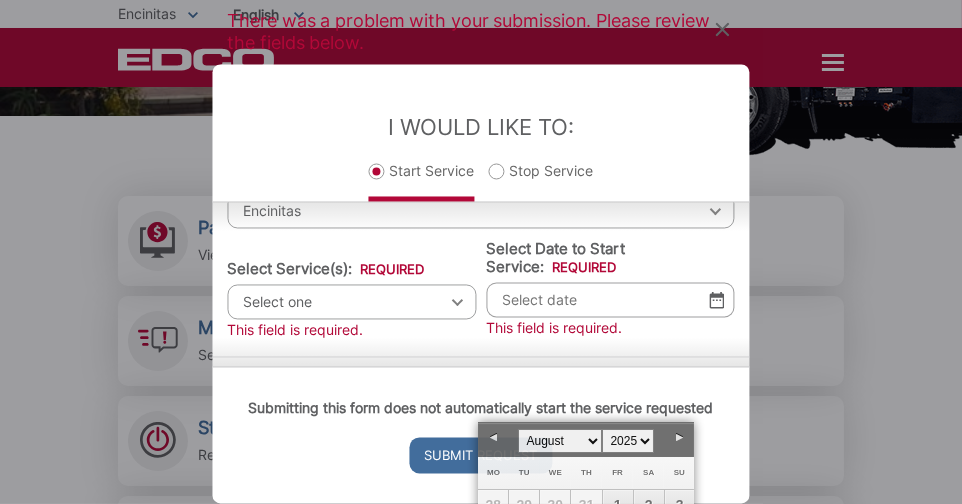 drag, startPoint x: 700, startPoint y: 254, endPoint x: 853, endPoint y: 370, distance: 192.00261 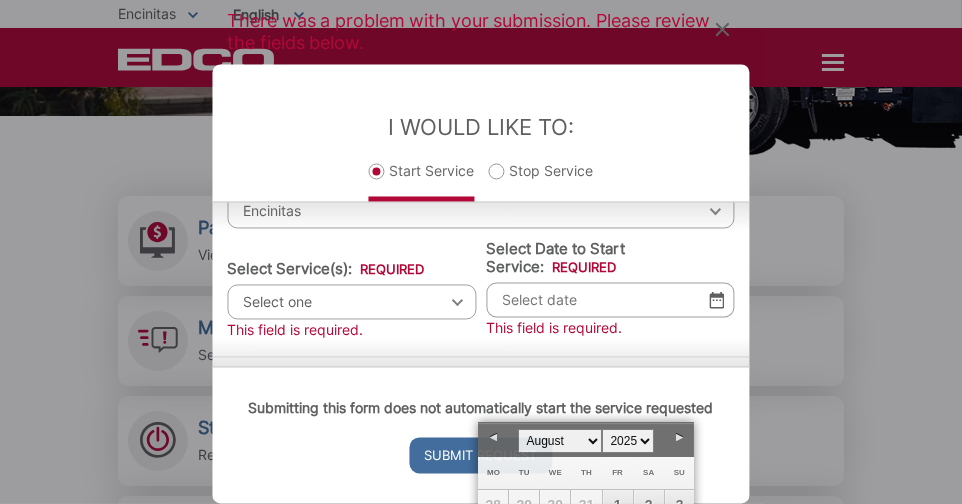 click on "There was a problem with your submission. Please review the fields below.
Entry Status None In Progress Completed None None In Progress Completed
I Would Like To:
Start Service
Stop Service
Please complete the form below, then follow the instructions that follow.
Your Location: * Select your location Alpine Bonita Bonsall Borrego Springs Boulevard Buena Park Campo Coronado Corporate Del Mar Descanso Dulzura City of El Cajon El Cajon County El Segundo Encinitas Escondido Escondido County Fallbrook Guatay Imperial Beach Jacumba Jamul Julian La Mesa City La Mesa County La Mirada La Palma Lakeside Lakewood Lemon Grove Lincoln Acres Long Beach National City Pala Pauma Valley Pine Valley Potrero Poway Rainbow Ramona Rancho Palos Verdes Rancho Santa Fe San Diego San Marcos San Marcos County Signal Hill Solana Beach Spring Valley Tecate Torrance Valley Center City of Vista Encinitas" at bounding box center (481, 252) 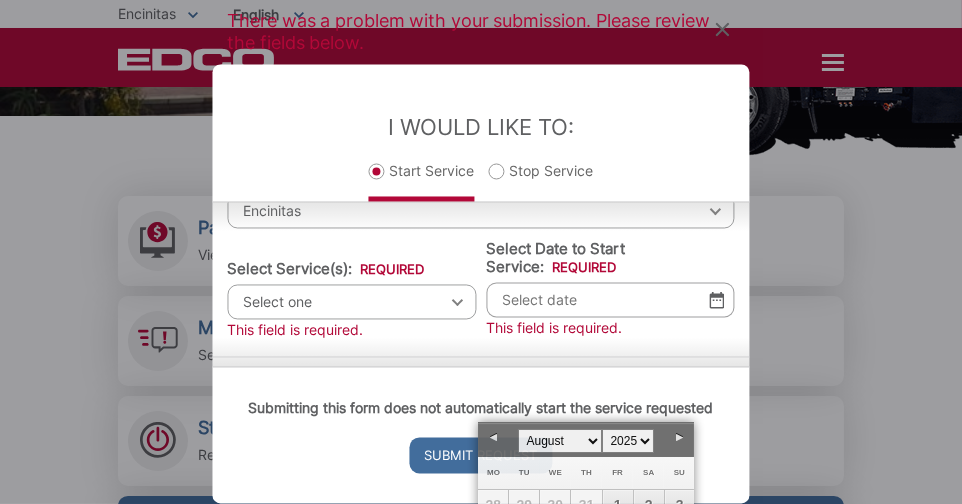 scroll, scrollTop: 451, scrollLeft: 0, axis: vertical 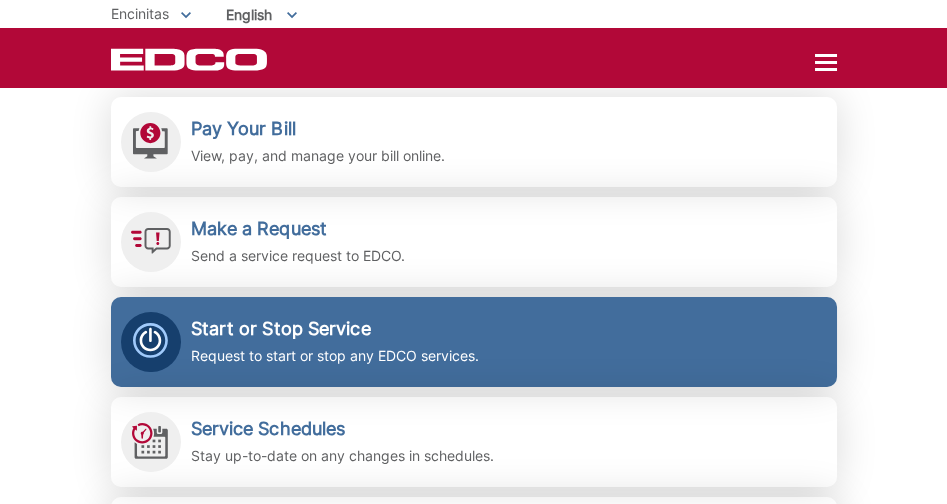 click on "Start or Stop Service" at bounding box center [335, 329] 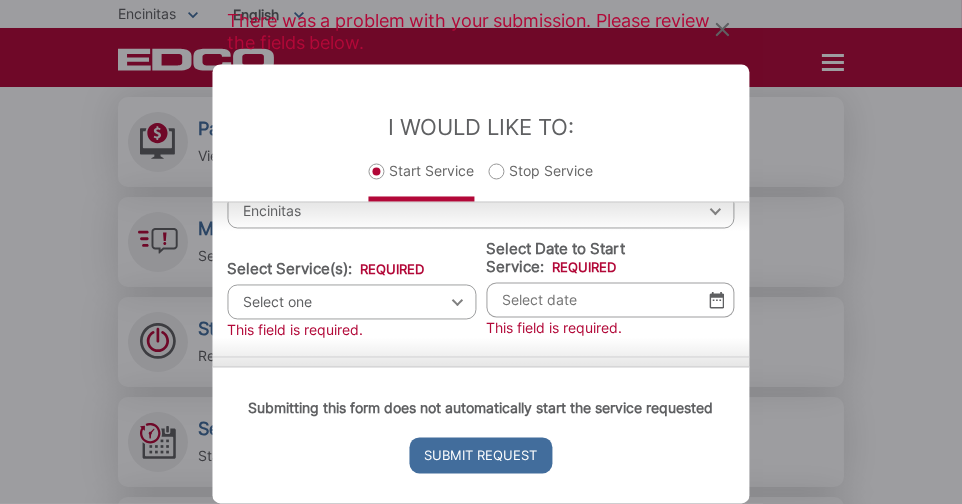 click at bounding box center [717, 300] 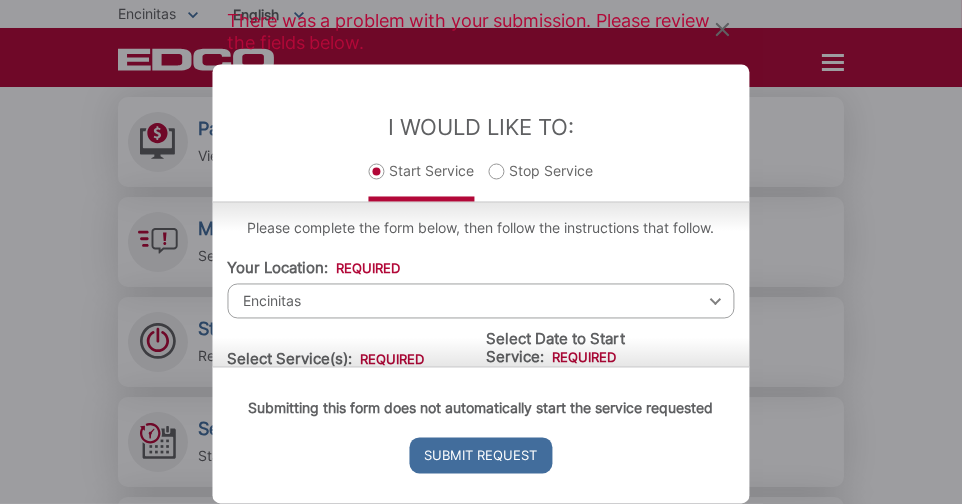 scroll, scrollTop: 143, scrollLeft: 0, axis: vertical 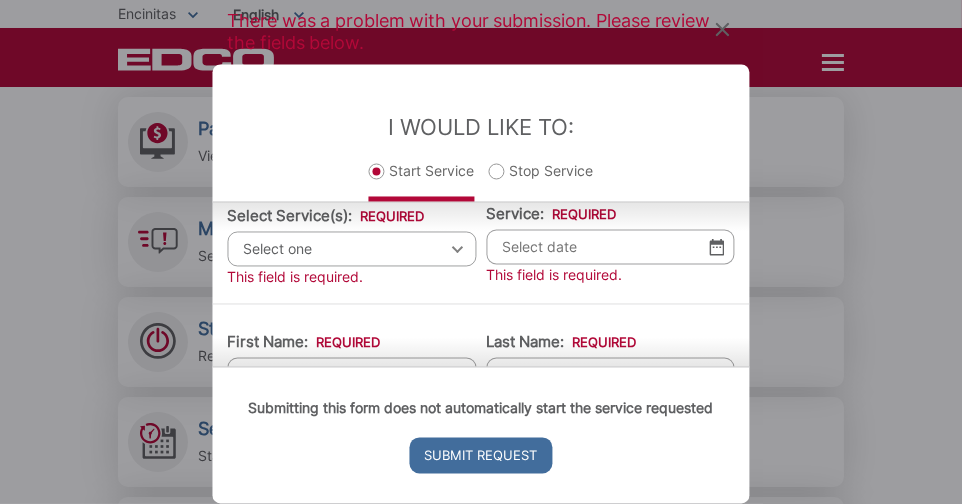 click on "Select one" at bounding box center [352, 249] 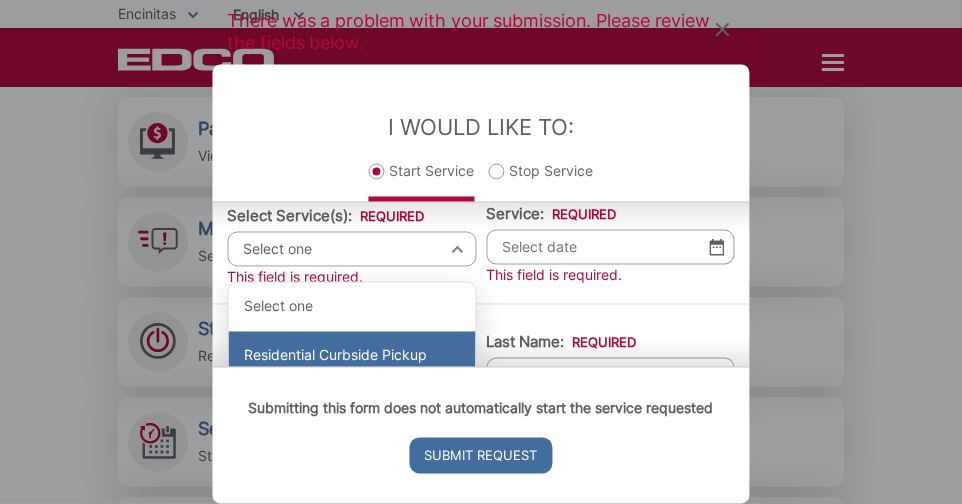 click on "Residential Curbside Pickup" at bounding box center [352, 356] 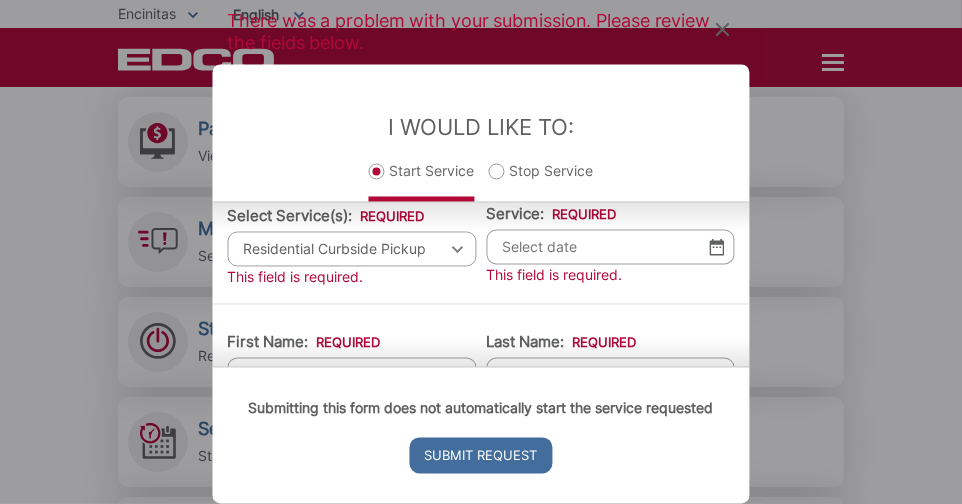 click at bounding box center [717, 247] 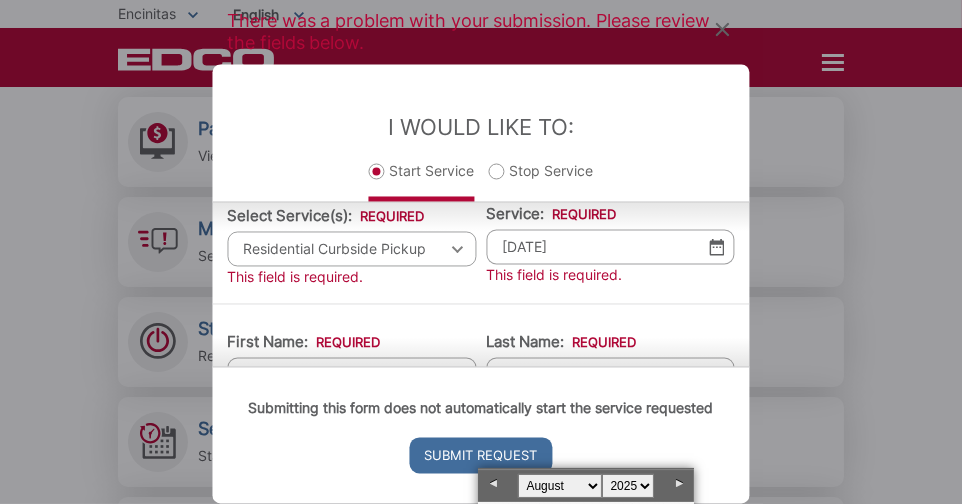 type on "[DATE]" 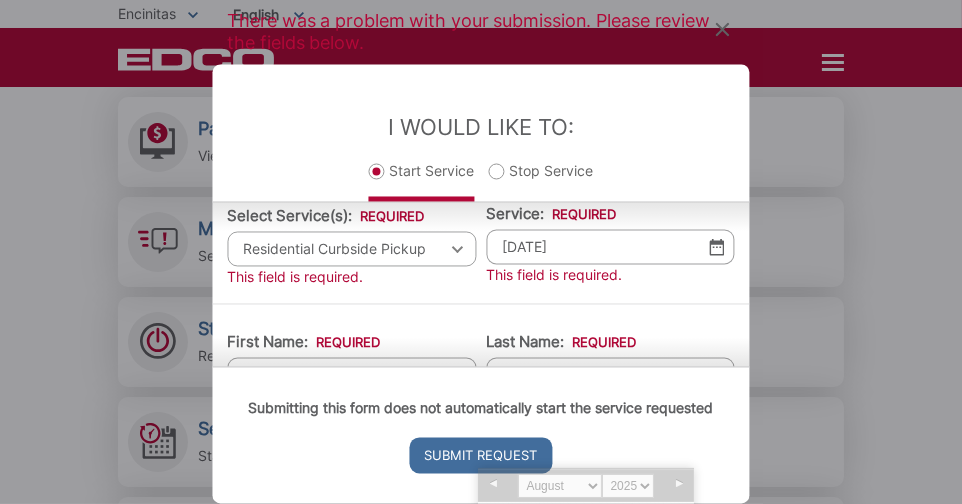 click on "Submitting this form does not automatically start the service requested Submit Request" at bounding box center [481, 435] 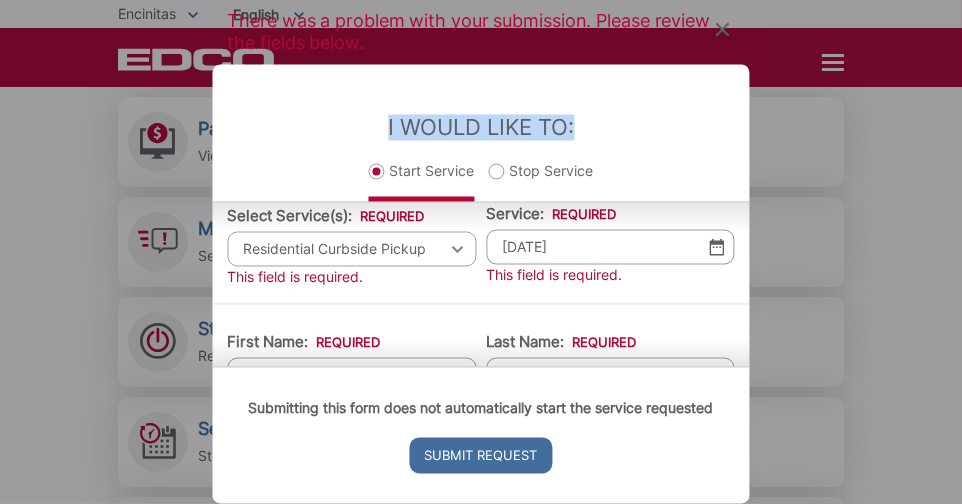 drag, startPoint x: 649, startPoint y: 110, endPoint x: 655, endPoint y: 55, distance: 55.326305 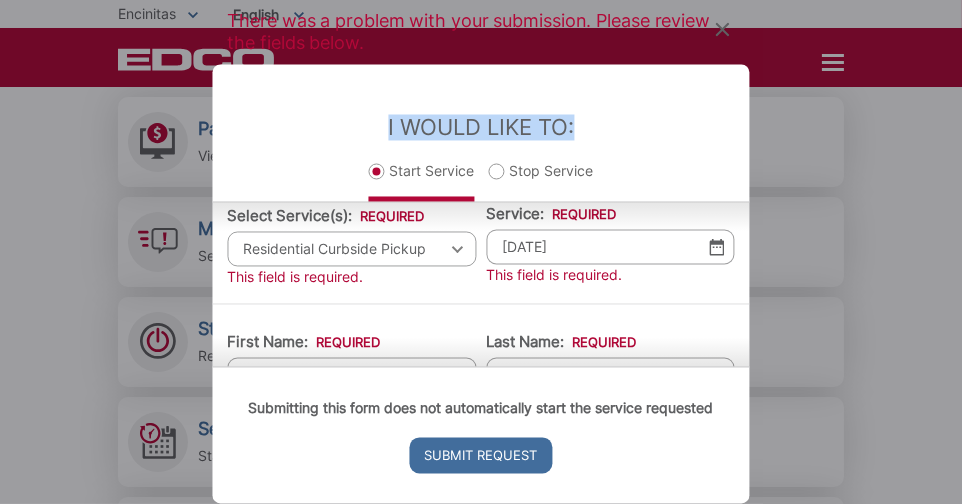 click on "There was a problem with your submission. Please review the fields below.
Entry Status None In Progress Completed None None In Progress Completed
I Would Like To:
Start Service
Stop Service
Please complete the form below, then follow the instructions that follow.
Your Location: * Select your location Alpine Bonita Bonsall Borrego Springs Boulevard Buena Park Campo Coronado Corporate Del Mar Descanso Dulzura City of El Cajon El Cajon County El Segundo Encinitas Escondido Escondido County Fallbrook Guatay Imperial Beach Jacumba Jamul Julian La Mesa City La Mesa County La Mirada La Palma Lakeside Lakewood Lemon Grove Lincoln Acres Long Beach National City Pala Pauma Valley Pine Valley Potrero Poway Rainbow Ramona Rancho Palos Verdes Rancho Santa Fe San Diego San Marcos San Marcos County Signal Hill Solana Beach Spring Valley Tecate Torrance Valley Center City of Vista Encinitas" at bounding box center (481, 252) 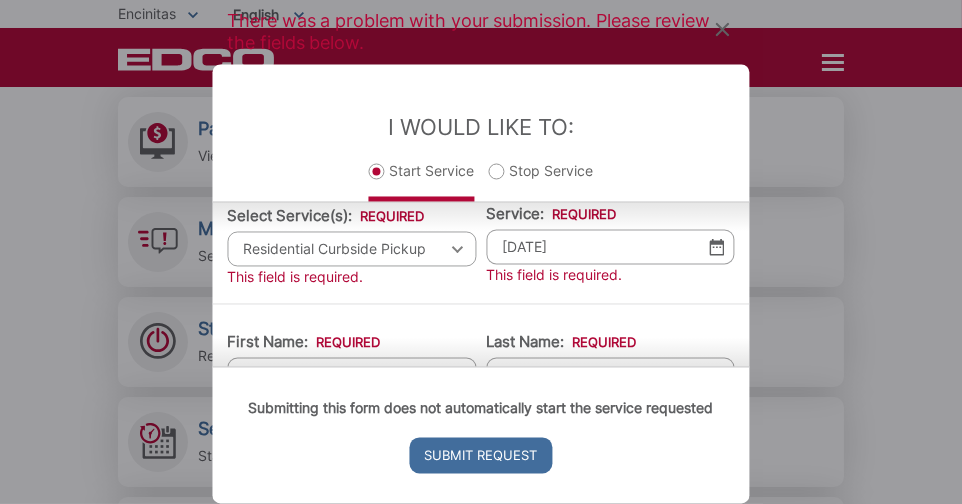 drag, startPoint x: 655, startPoint y: 55, endPoint x: 618, endPoint y: 98, distance: 56.727417 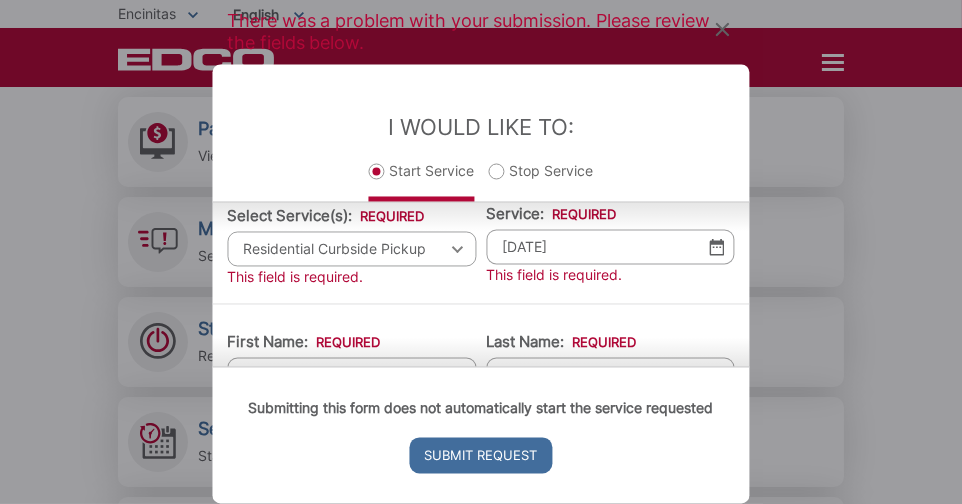 click on "I Would Like To:
Start Service
Stop Service" at bounding box center (481, 133) 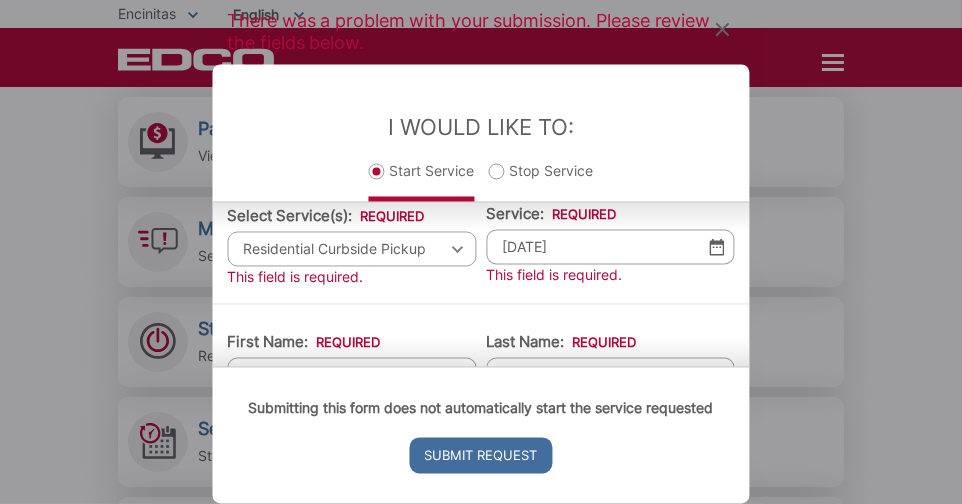 click on "Submitting this form does not automatically start the service requested Submit Request" at bounding box center (481, 435) 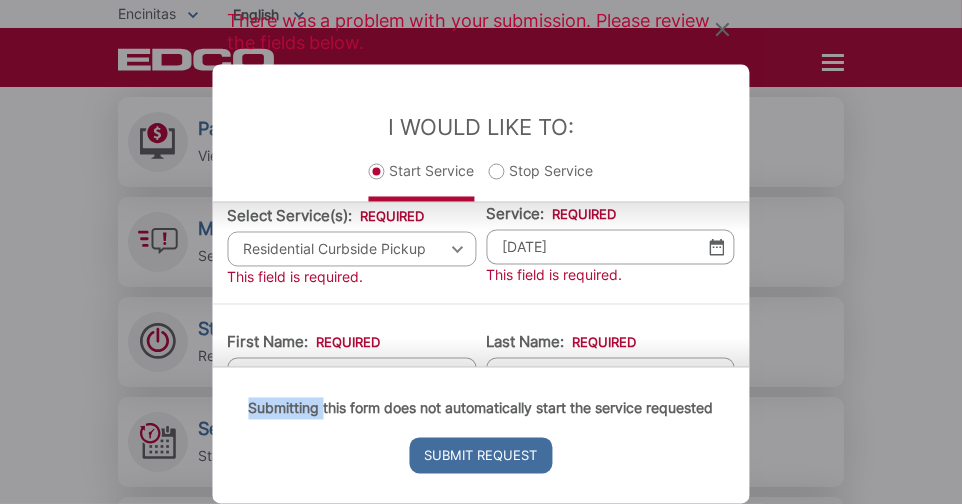 click on "Submitting this form does not automatically start the service requested Submit Request" at bounding box center (481, 435) 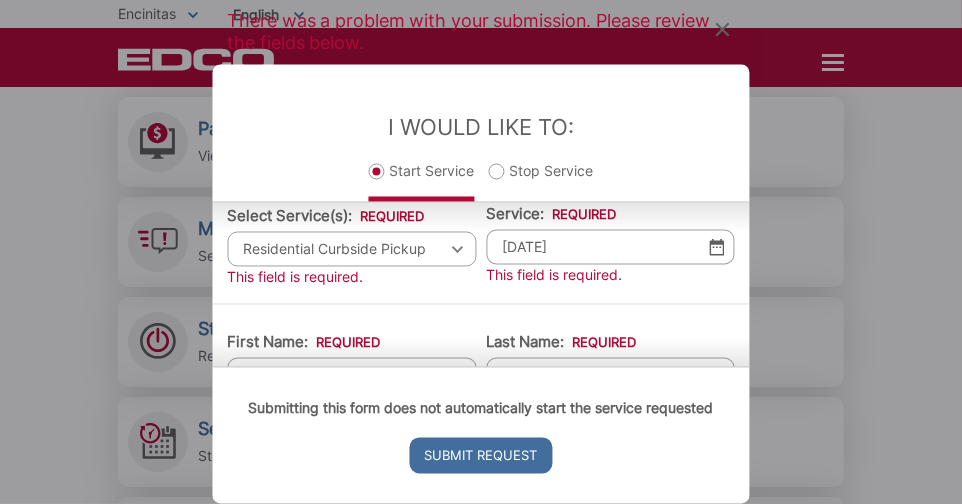click on "Submitting this form does not automatically start the service requested Submit Request" at bounding box center (481, 435) 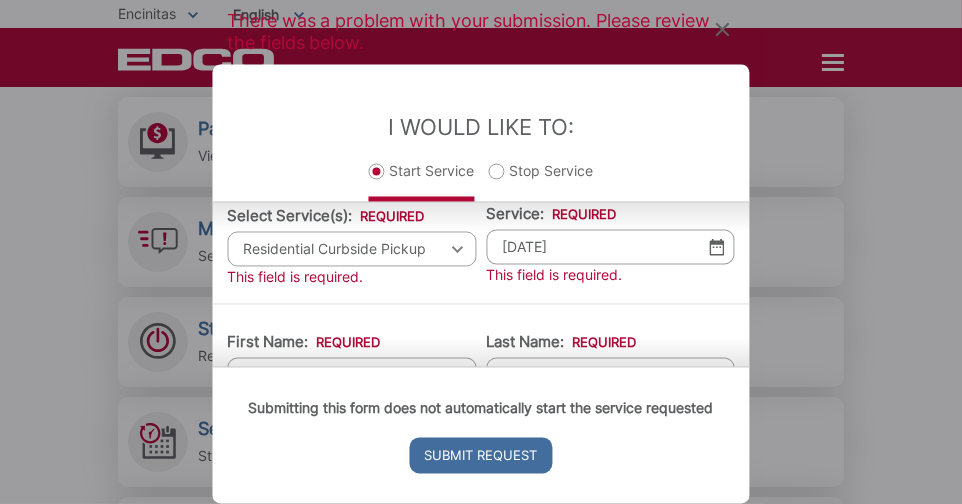 click on "Submitting this form does not automatically start the service requested Submit Request" at bounding box center (481, 435) 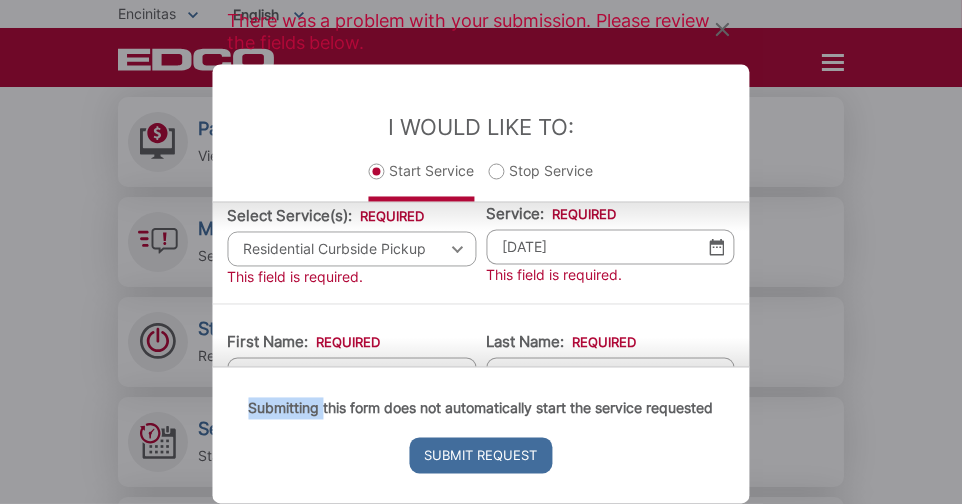 click on "Submitting this form does not automatically start the service requested Submit Request" at bounding box center (481, 435) 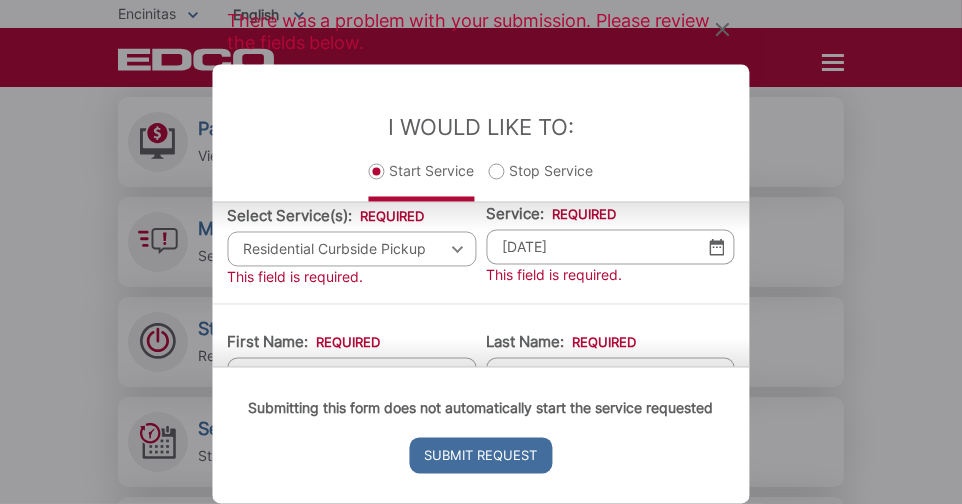 click on "Submitting this form does not automatically start the service requested Submit Request" at bounding box center (481, 435) 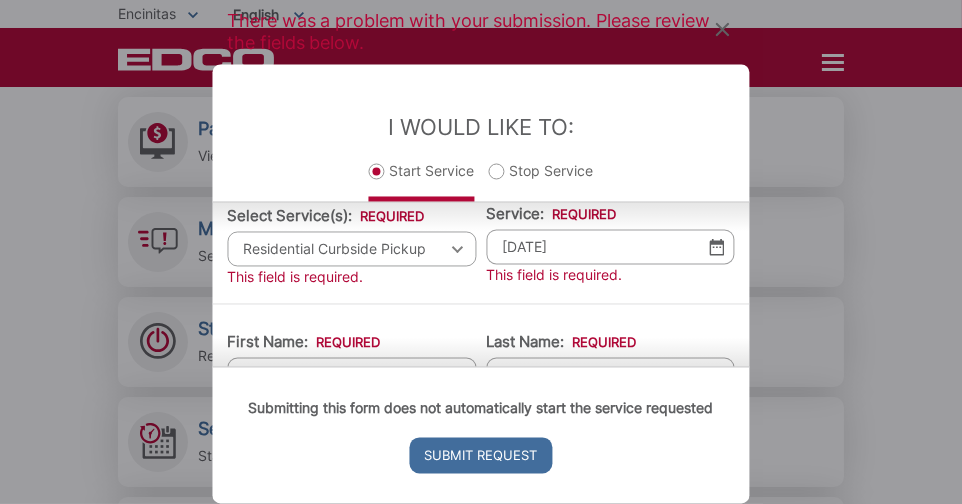 click on "Submitting this form does not automatically start the service requested Submit Request" at bounding box center (481, 435) 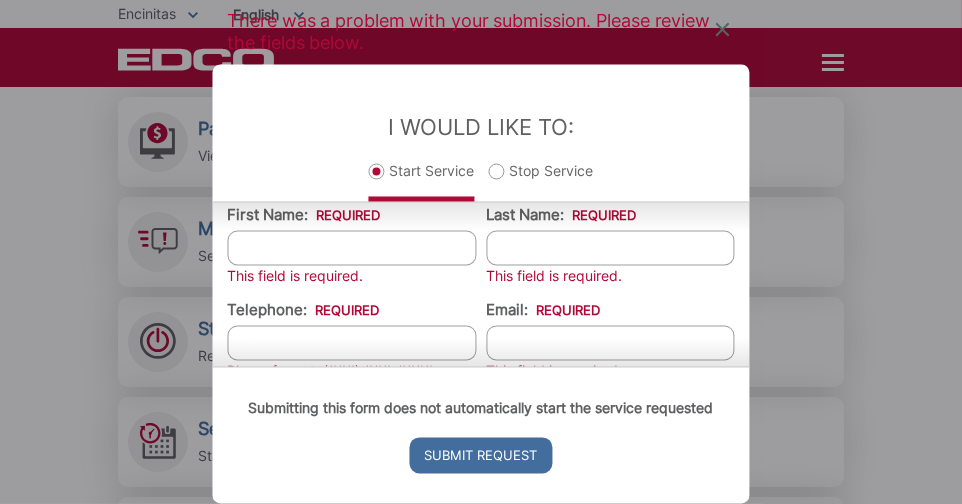 scroll, scrollTop: 233, scrollLeft: 0, axis: vertical 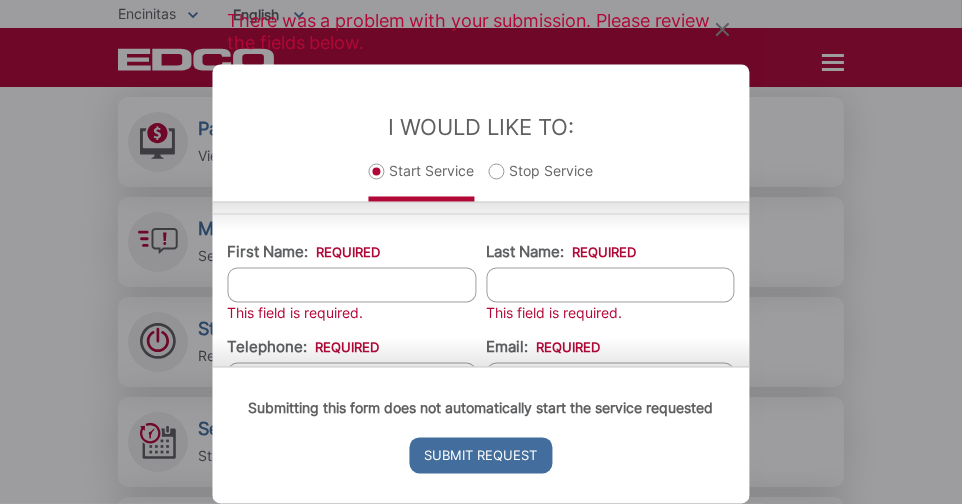 click on "First Name: *" at bounding box center [352, 285] 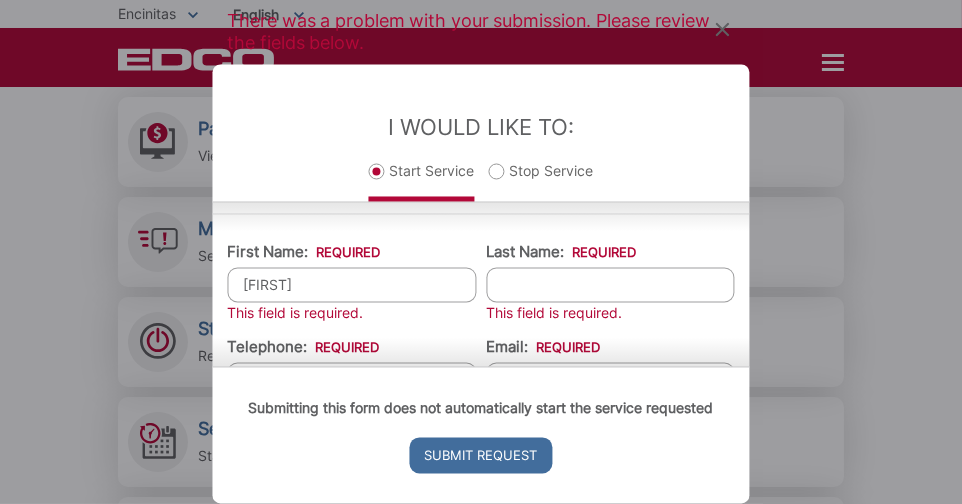 type on "[FIRST]" 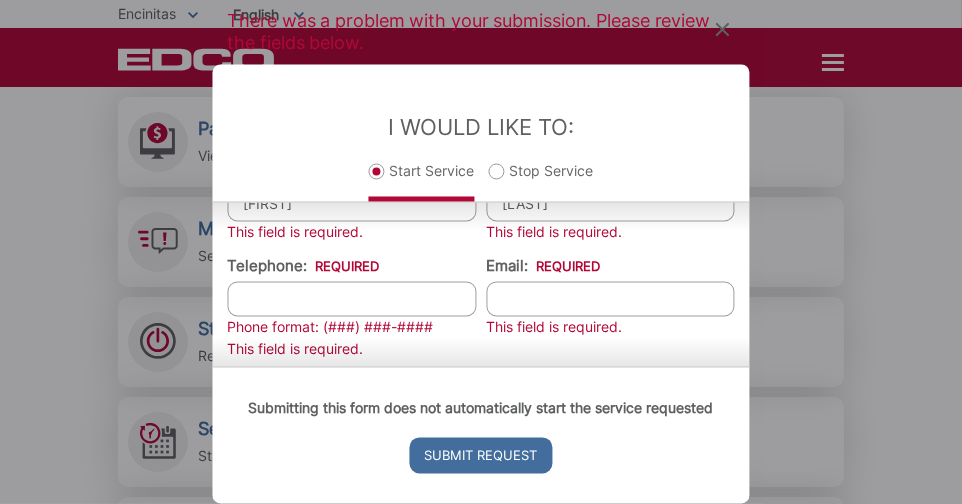 scroll, scrollTop: 328, scrollLeft: 0, axis: vertical 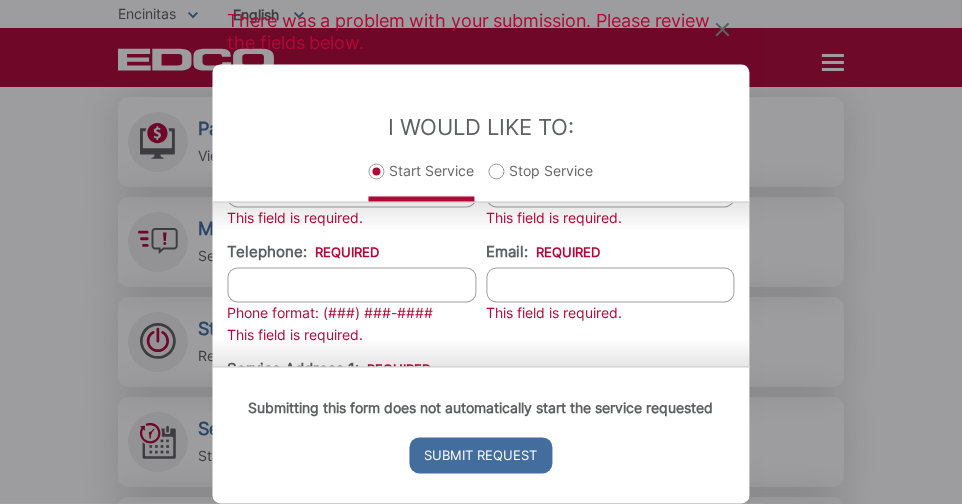 type on "[LAST]" 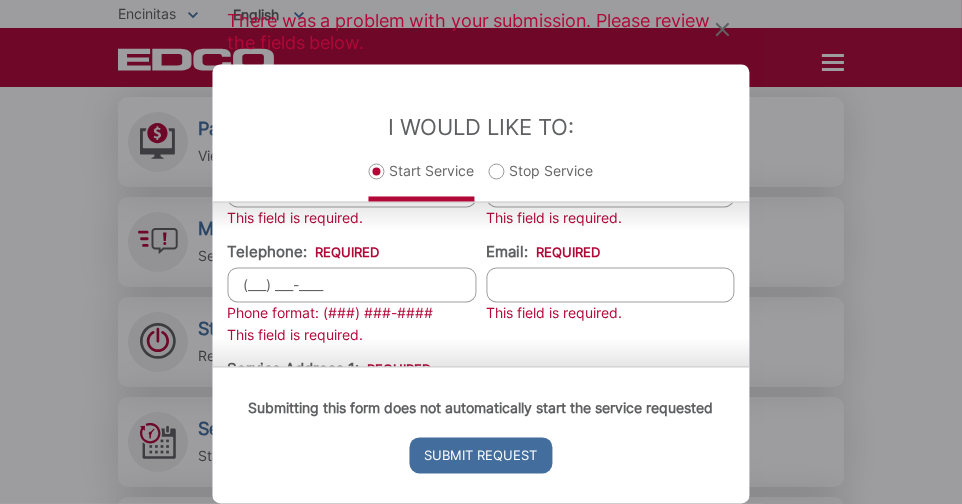 click on "(___) ___-____" at bounding box center [352, 285] 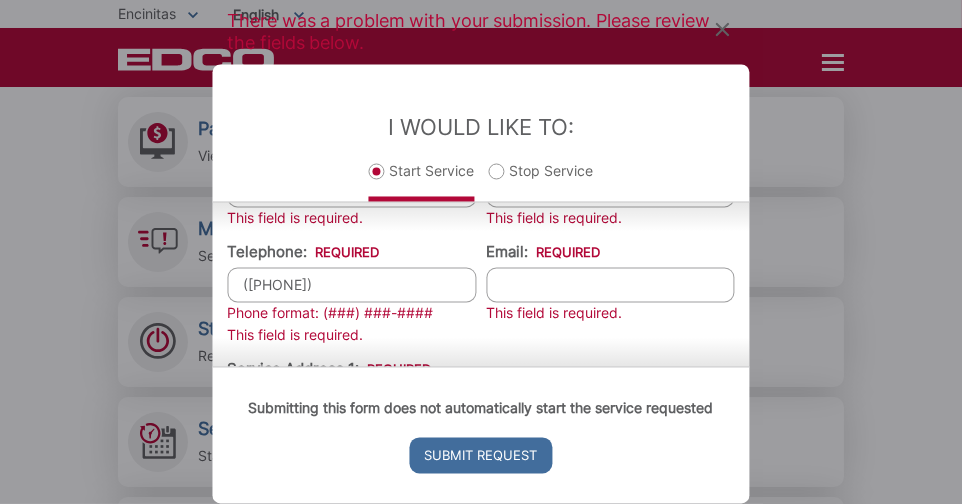 type on "[PHONE]" 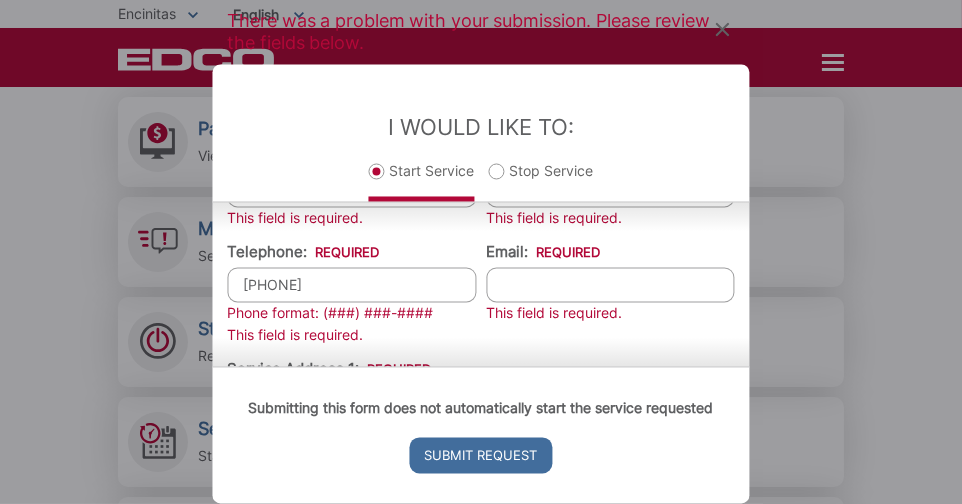 click on "Email: *" at bounding box center [610, 285] 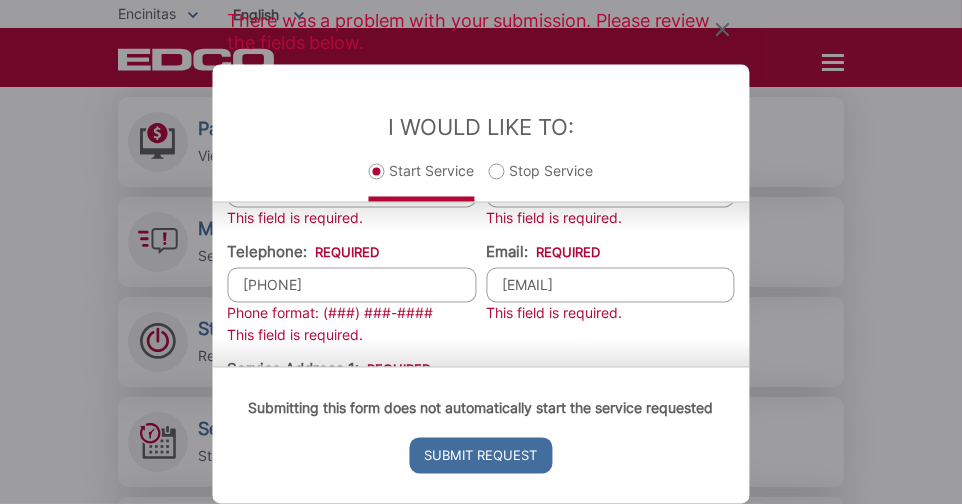 type on "[EMAIL]" 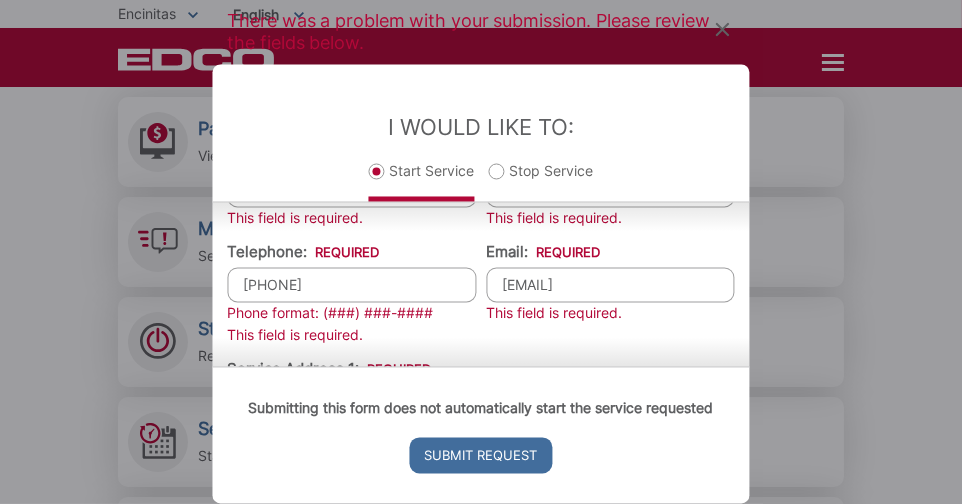 click on "Submitting this form does not automatically start the service requested Submit Request" at bounding box center [481, 435] 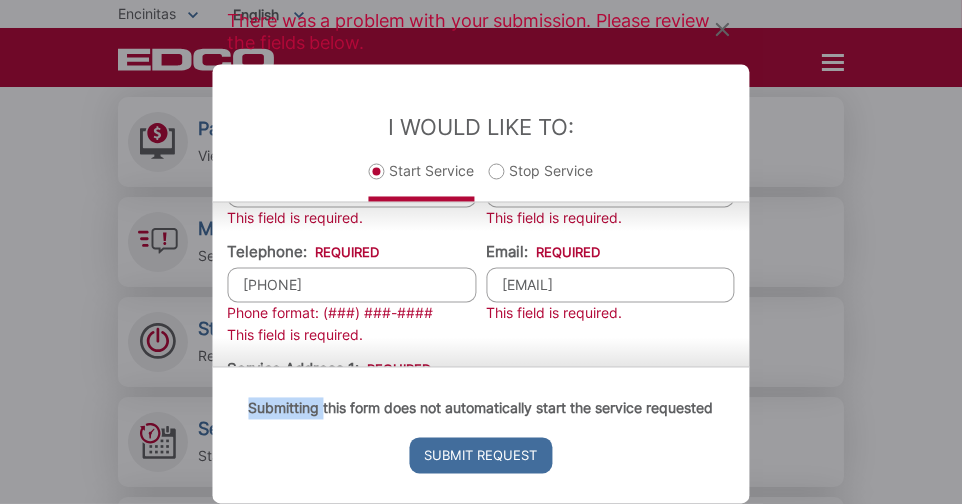 click on "Submitting this form does not automatically start the service requested Submit Request" at bounding box center (481, 435) 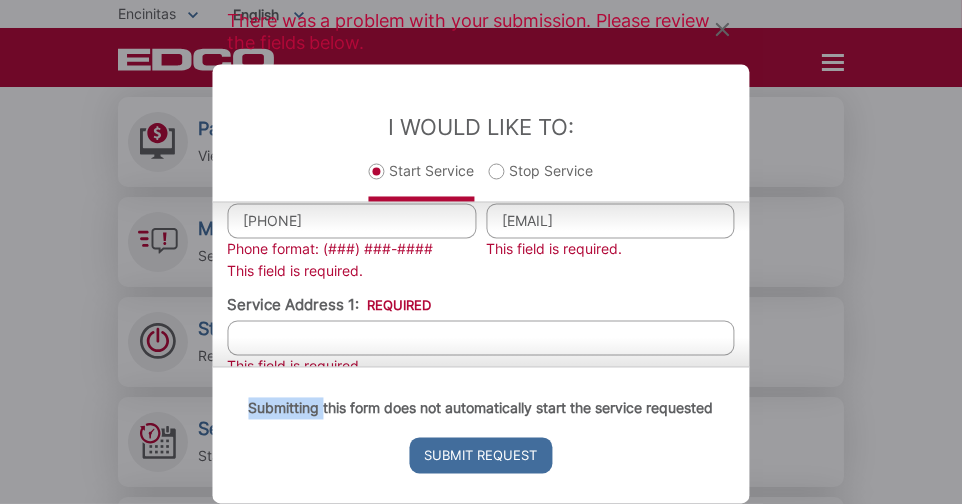 scroll, scrollTop: 420, scrollLeft: 0, axis: vertical 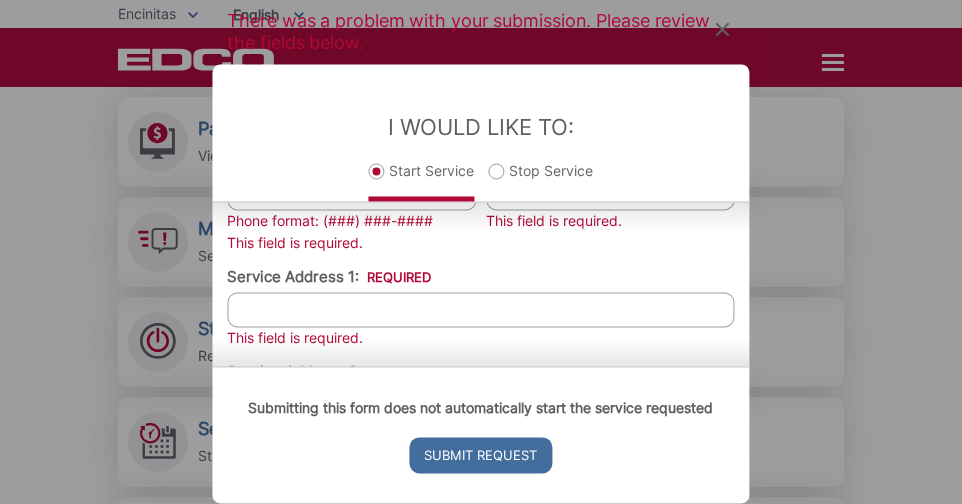 click on "Service Address 1: *" at bounding box center (481, 310) 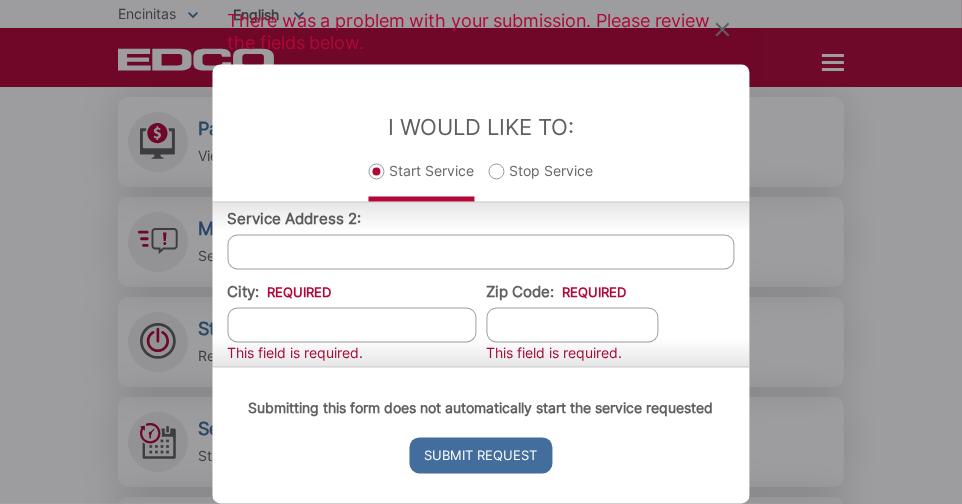 scroll, scrollTop: 578, scrollLeft: 0, axis: vertical 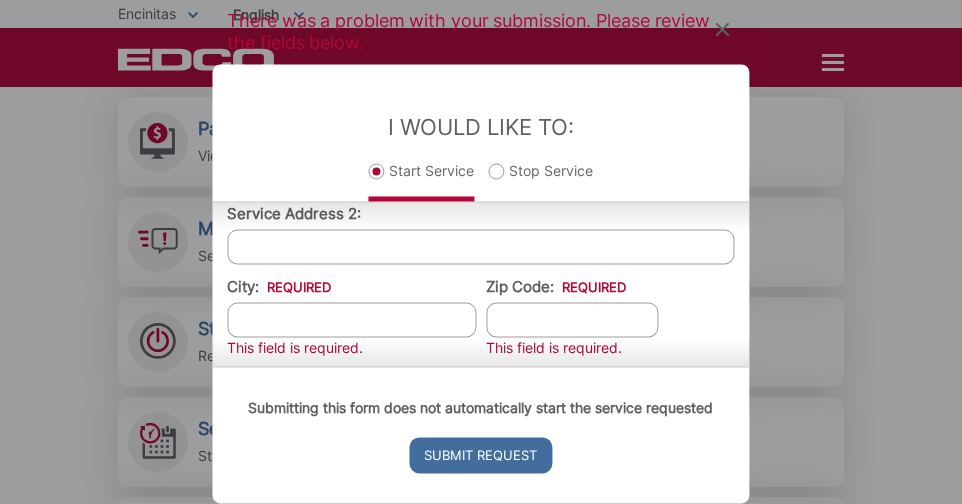 type on "[NUMBER] [STREET] [CITY] [ZIP]" 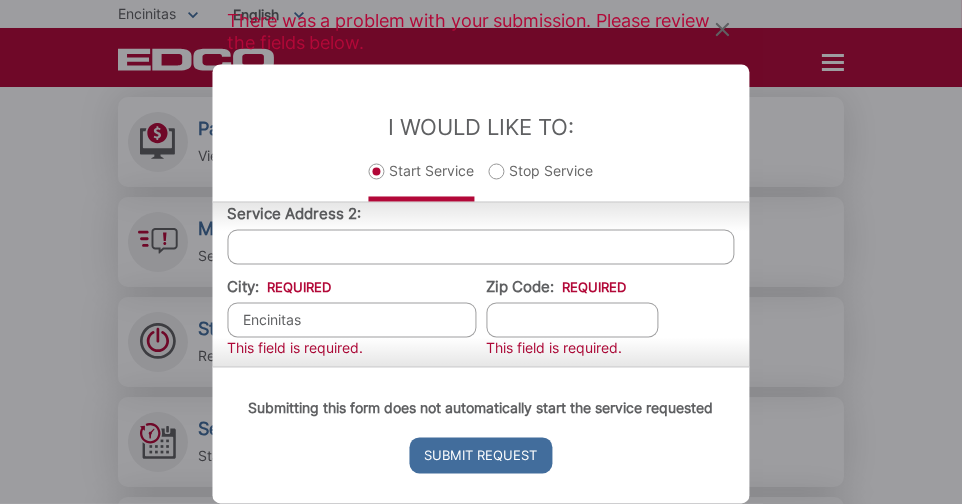type on "Encinitas" 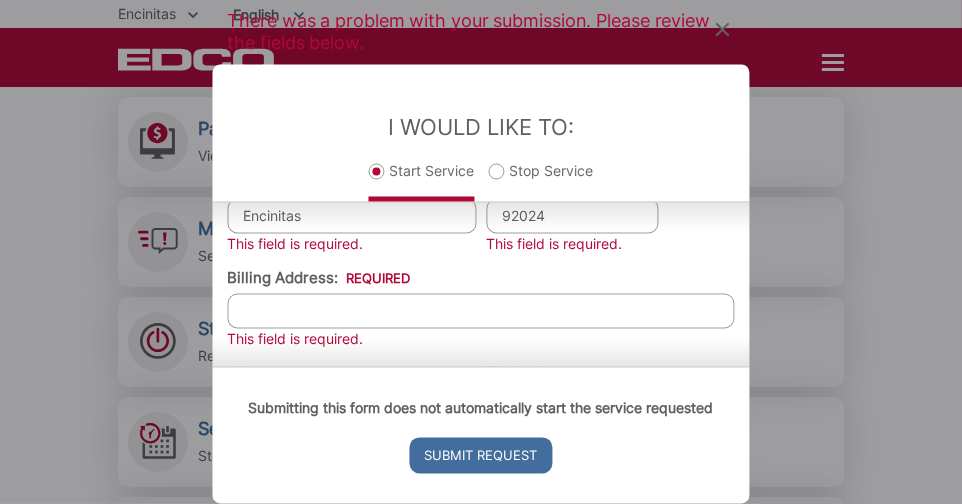 scroll, scrollTop: 691, scrollLeft: 0, axis: vertical 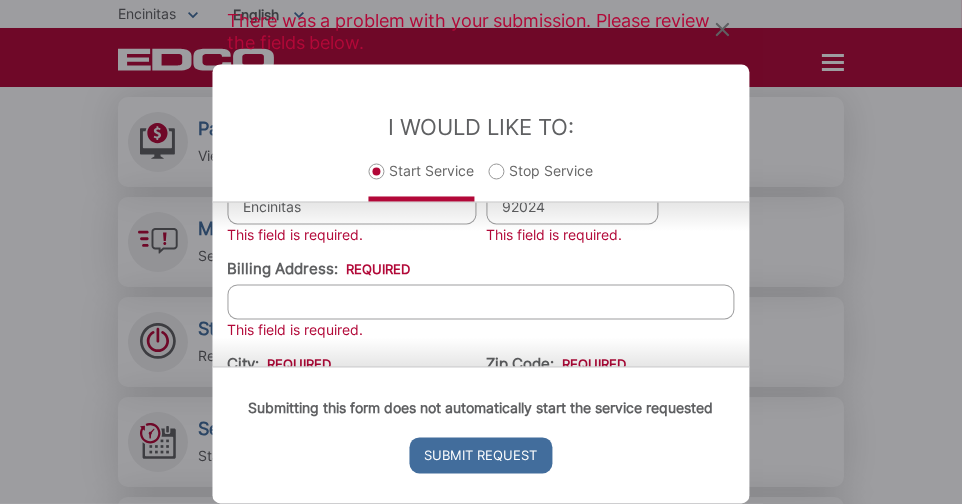 type on "92024" 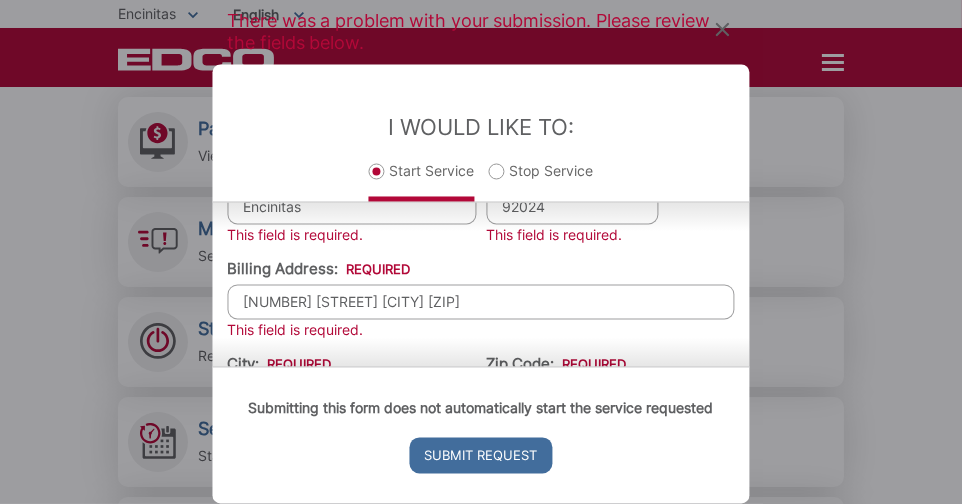 drag, startPoint x: 565, startPoint y: 296, endPoint x: 370, endPoint y: 298, distance: 195.01025 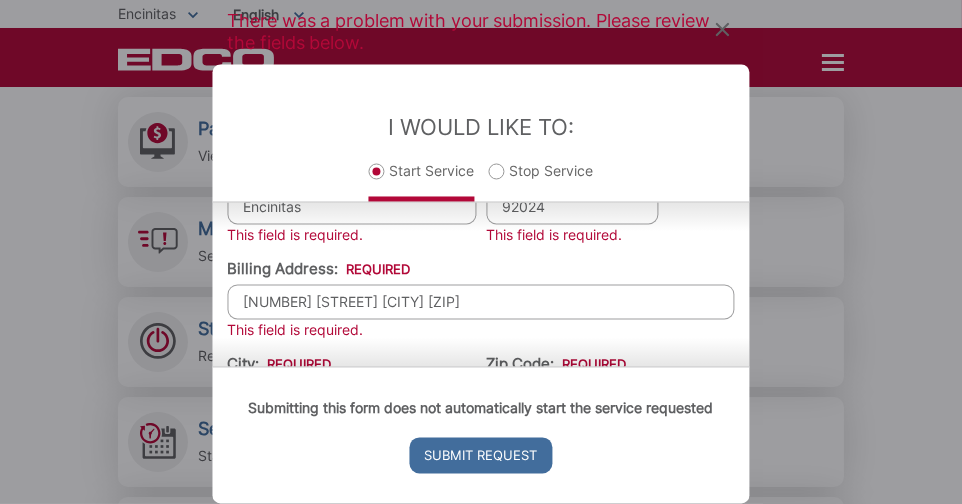 click on "[NUMBER] [STREET] [CITY] [ZIP]" at bounding box center (481, 302) 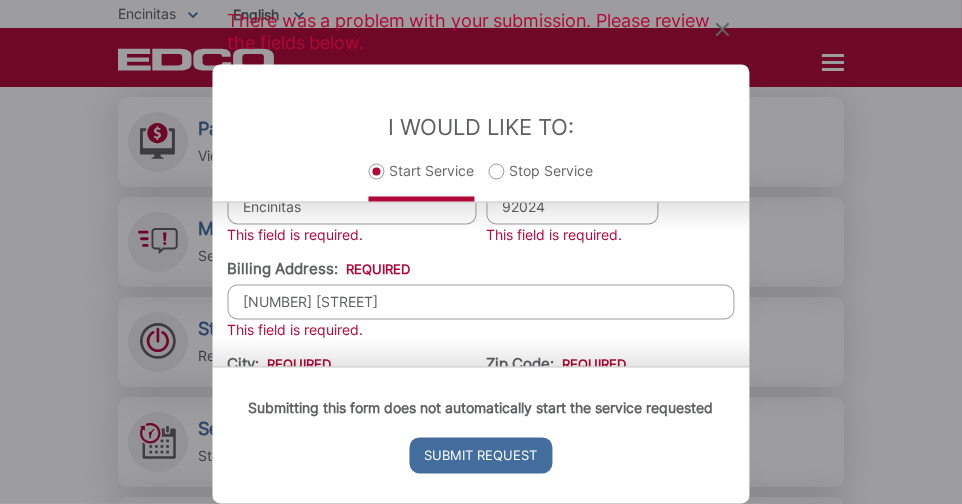 type on "[NUMBER] [STREET]" 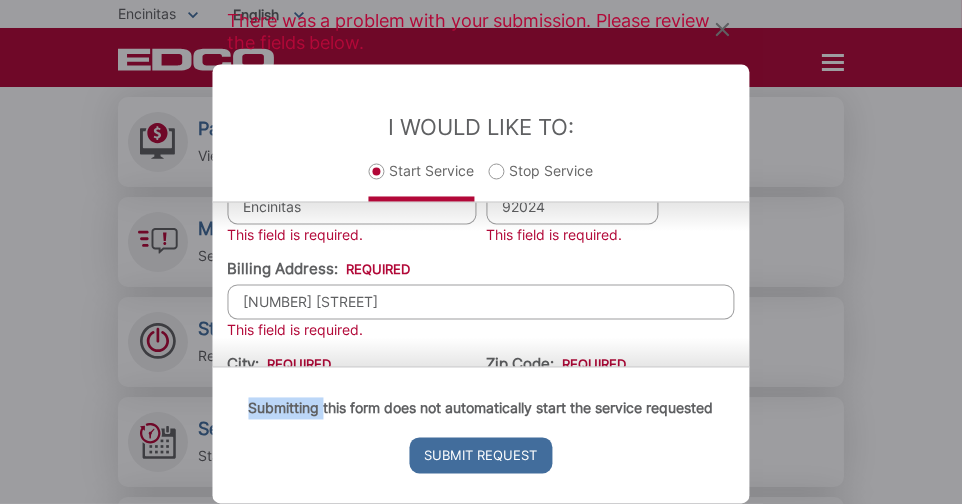 click on "Submitting this form does not automatically start the service requested Submit Request" at bounding box center (481, 435) 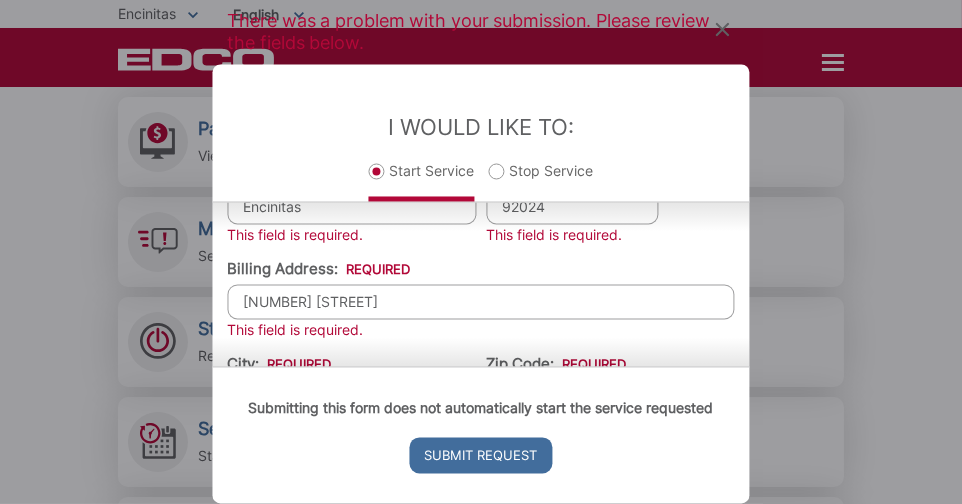 click on "Submitting this form does not automatically start the service requested Submit Request" at bounding box center [481, 435] 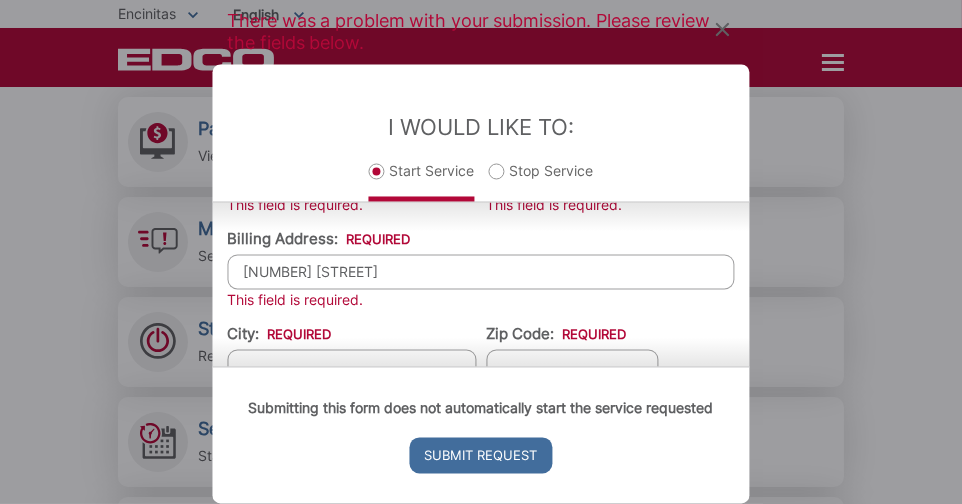 scroll, scrollTop: 795, scrollLeft: 0, axis: vertical 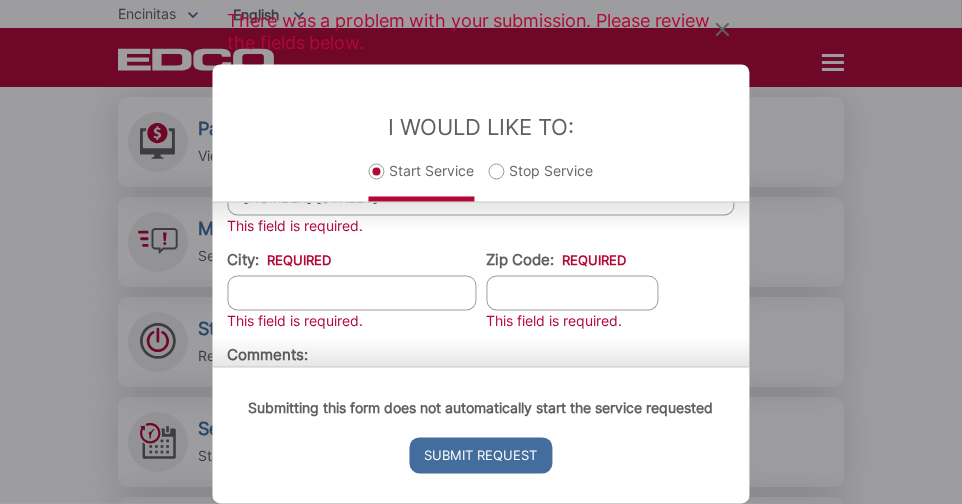 click on "City: *" at bounding box center [352, 293] 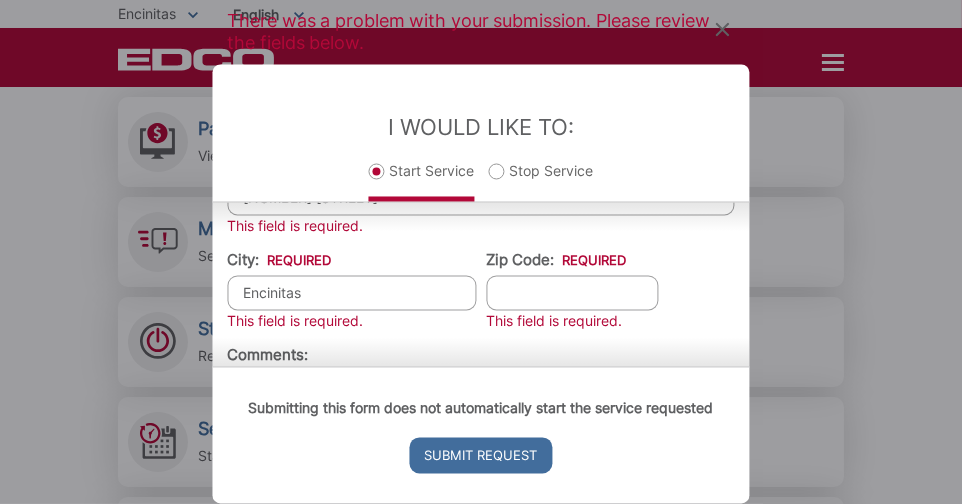 type on "Encinitas" 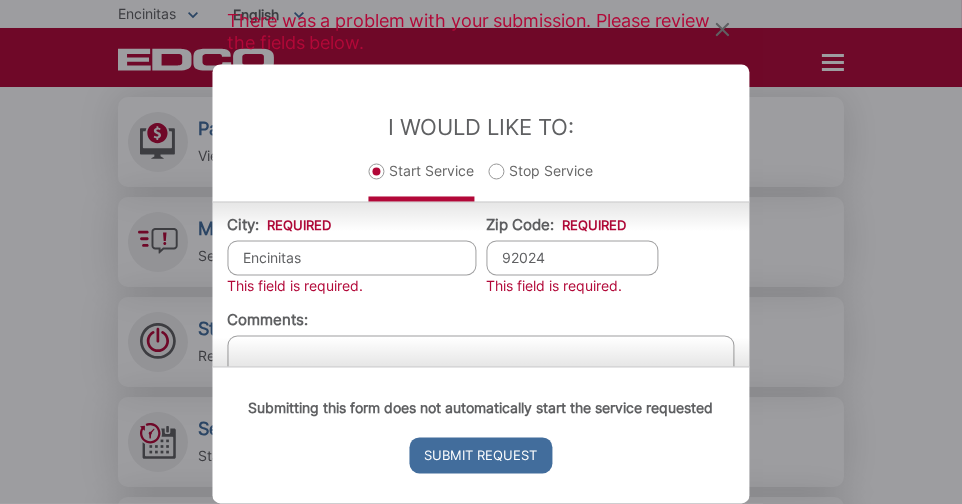 scroll, scrollTop: 872, scrollLeft: 0, axis: vertical 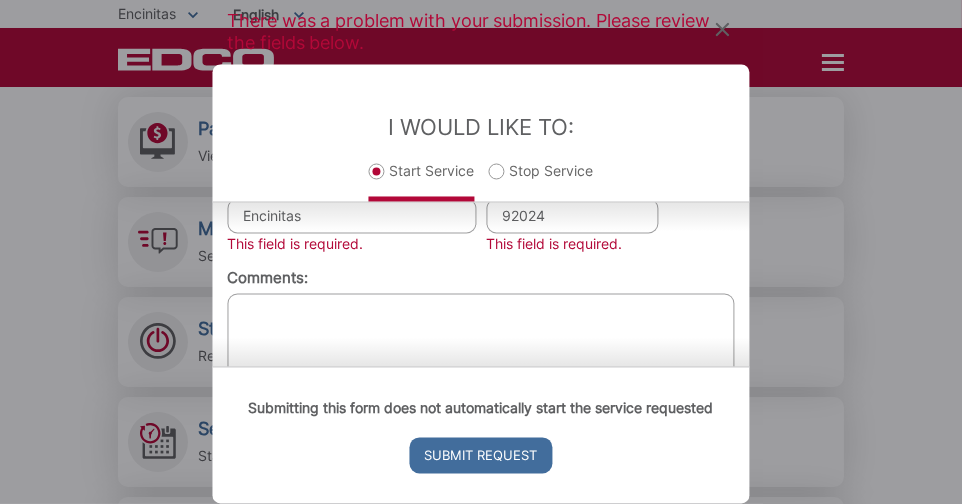 type on "92024" 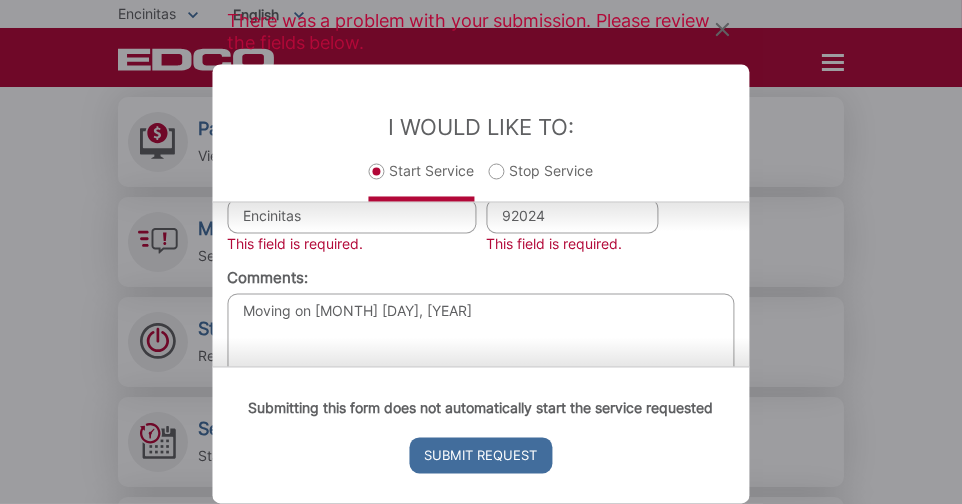 type on "Moving on [MONTH] [DAY], [YEAR]" 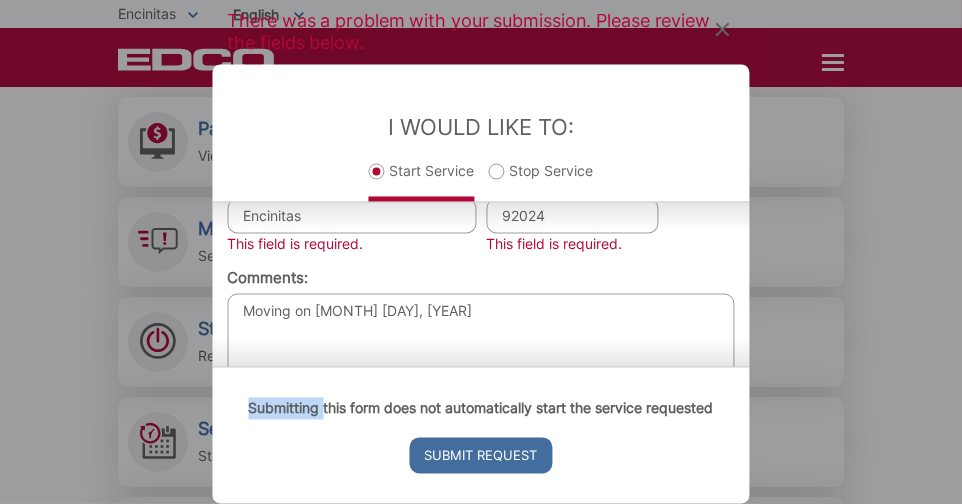 click on "Submitting this form does not automatically start the service requested Submit Request" at bounding box center [481, 435] 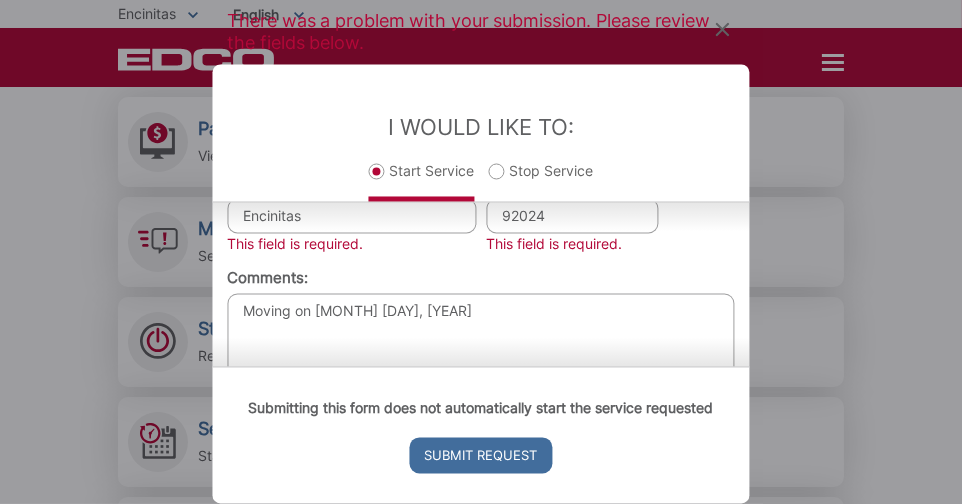 click on "Submitting this form does not automatically start the service requested Submit Request" at bounding box center (481, 435) 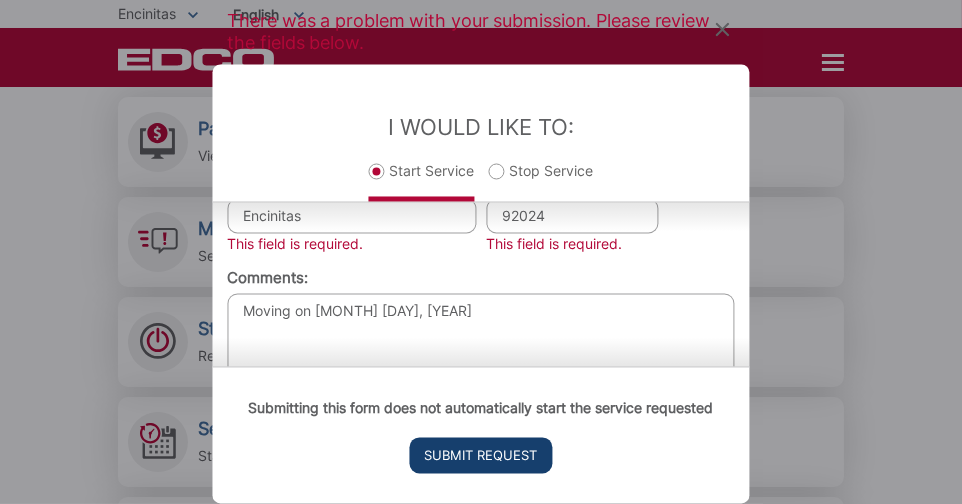 click on "Submit Request" at bounding box center (481, 456) 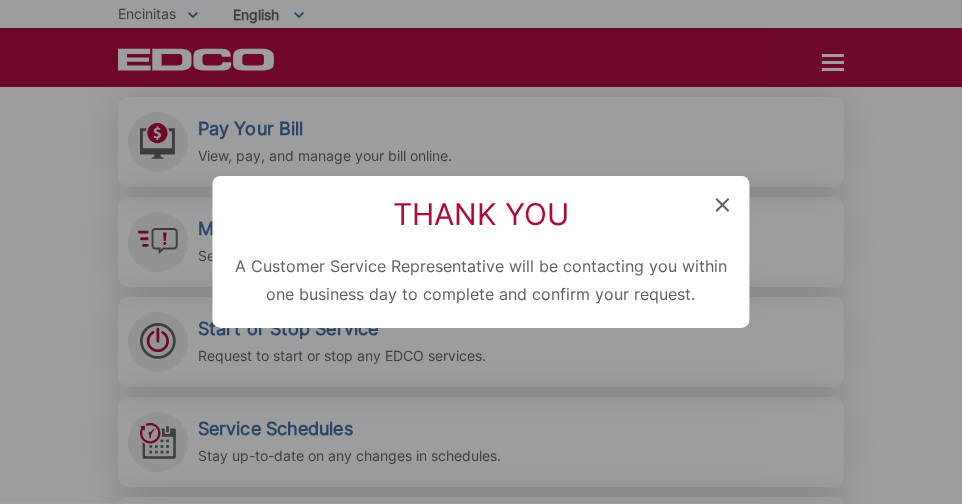 scroll, scrollTop: 527, scrollLeft: 0, axis: vertical 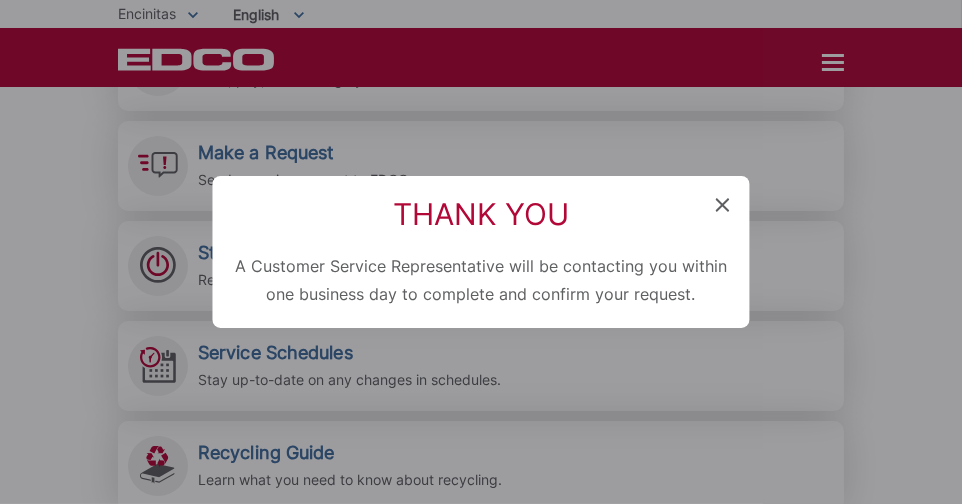 click 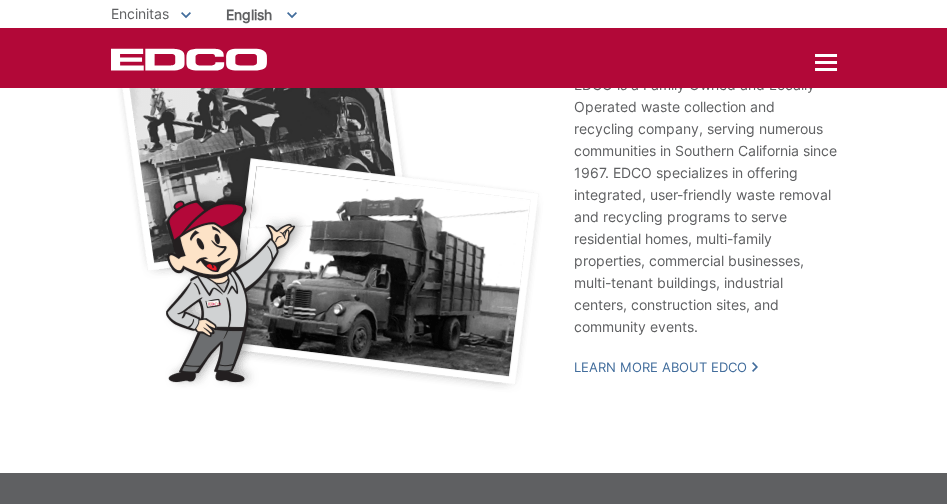 scroll, scrollTop: 3362, scrollLeft: 0, axis: vertical 